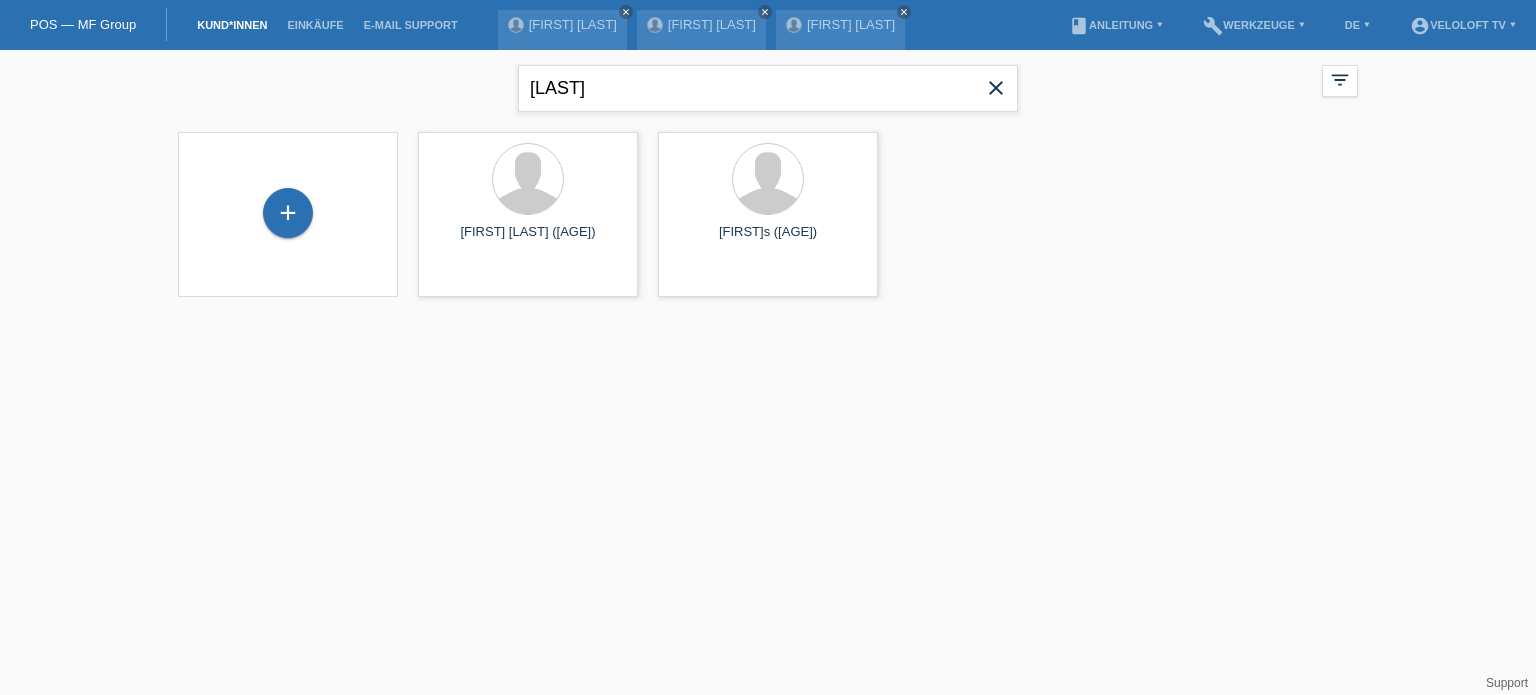 scroll, scrollTop: 0, scrollLeft: 0, axis: both 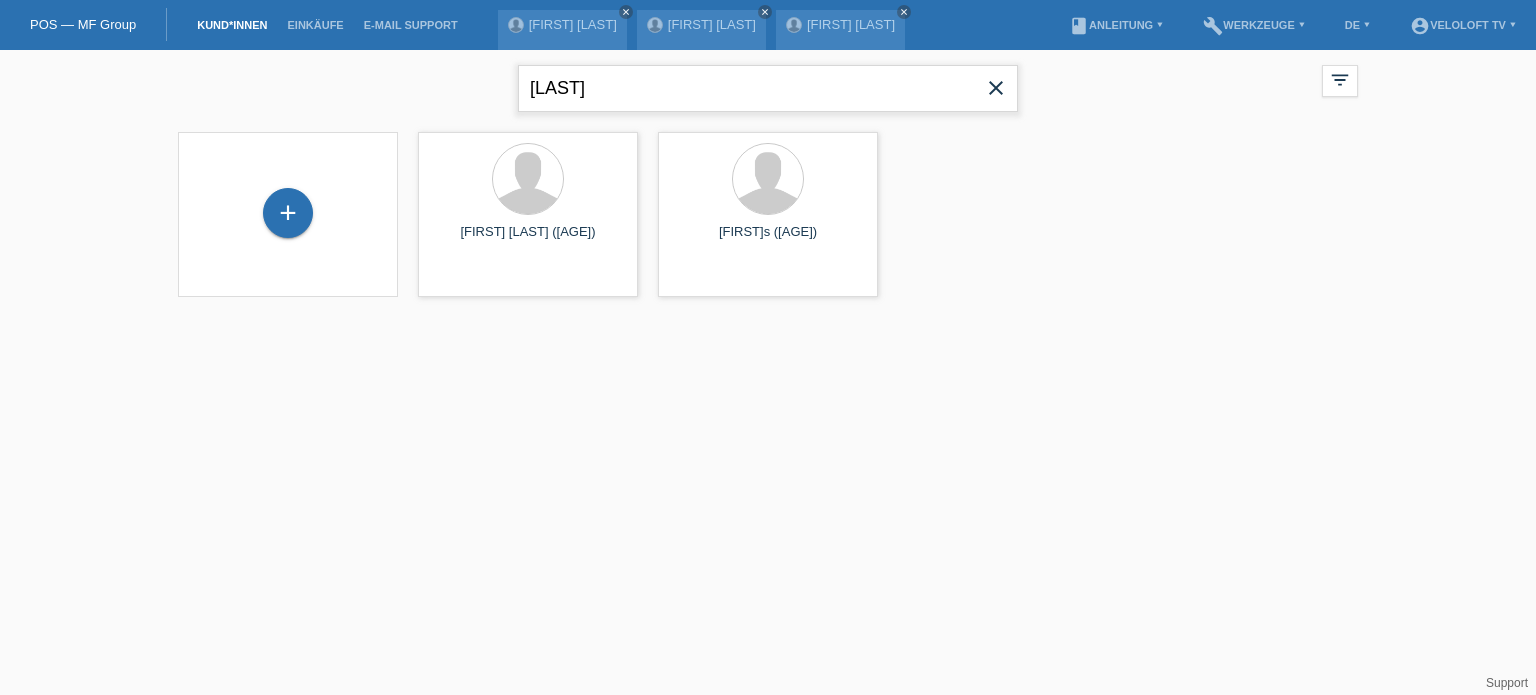drag, startPoint x: 630, startPoint y: 95, endPoint x: 514, endPoint y: 91, distance: 116.06895 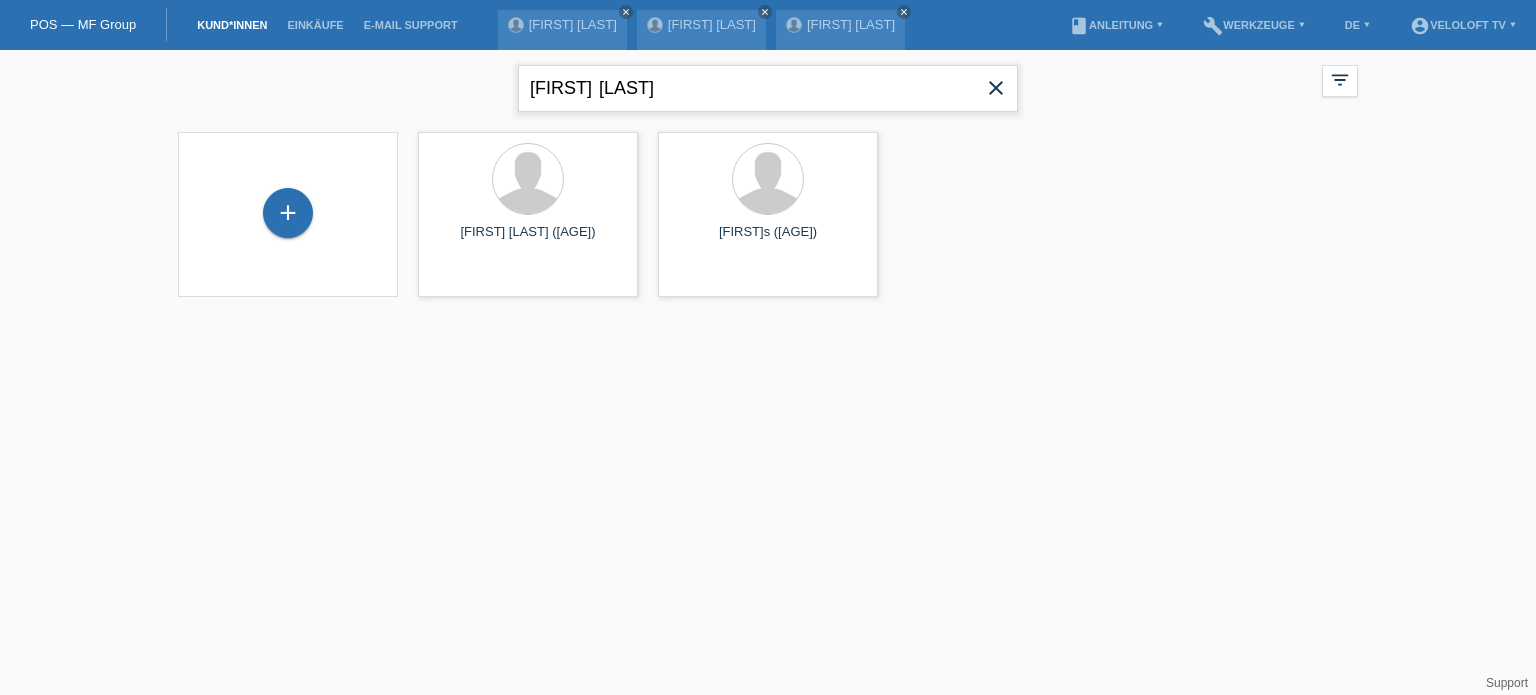 click on "Fabio	Strohmeier" at bounding box center [768, 88] 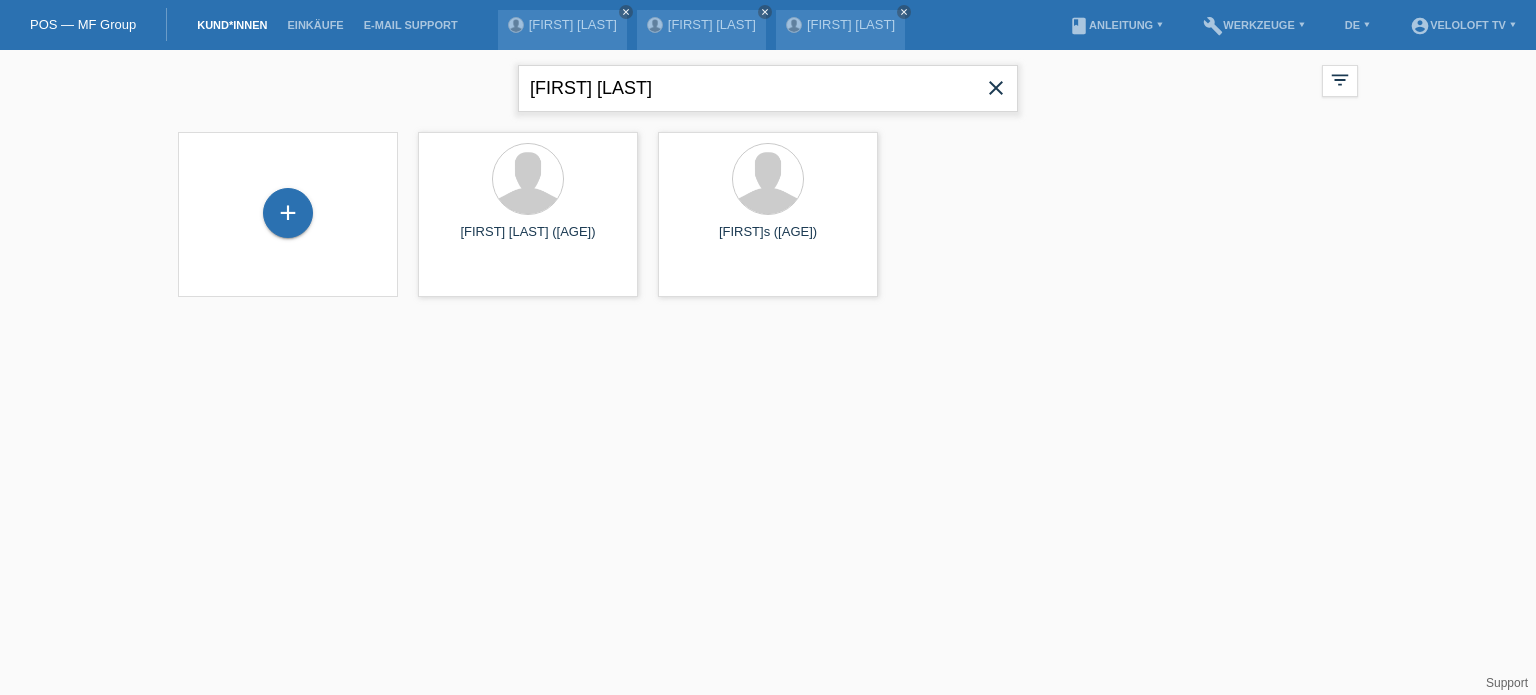 drag, startPoint x: 690, startPoint y: 90, endPoint x: 521, endPoint y: 91, distance: 169.00296 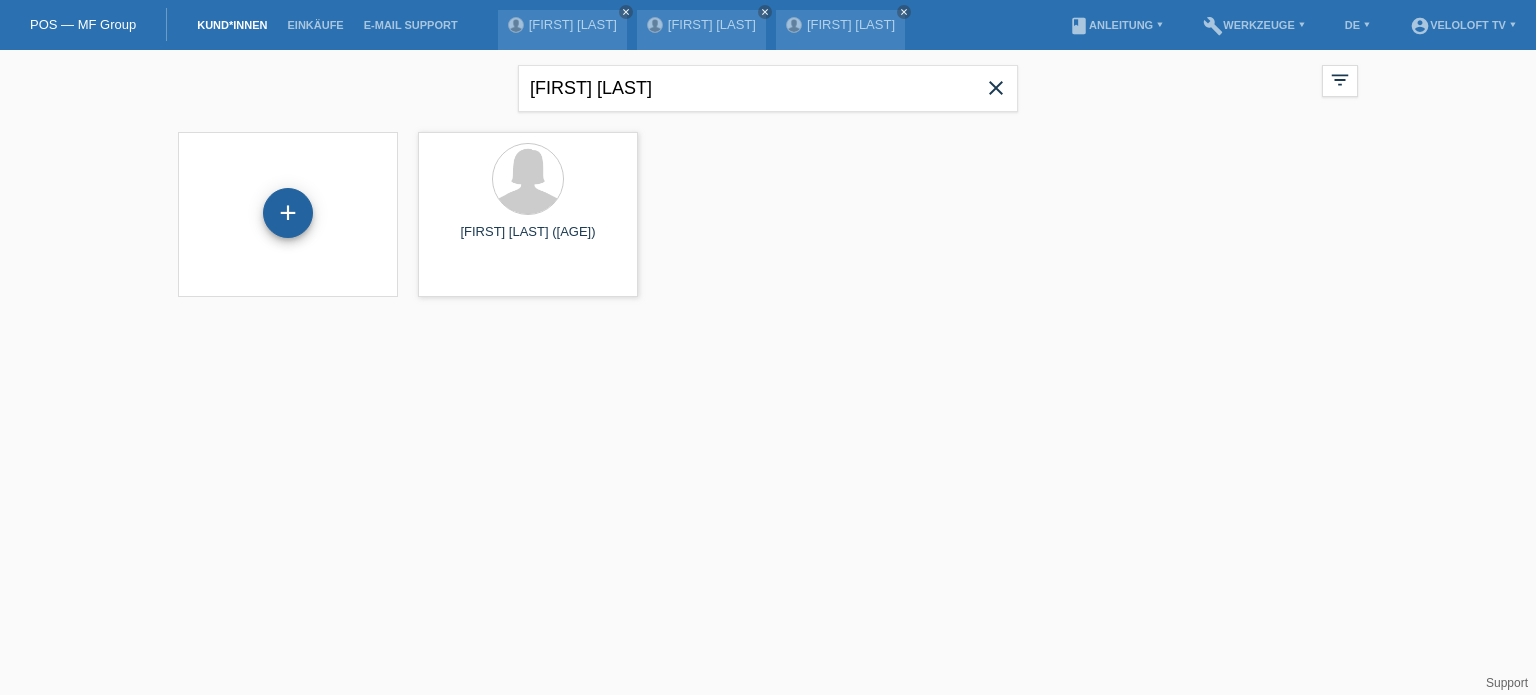 click on "+" at bounding box center [288, 213] 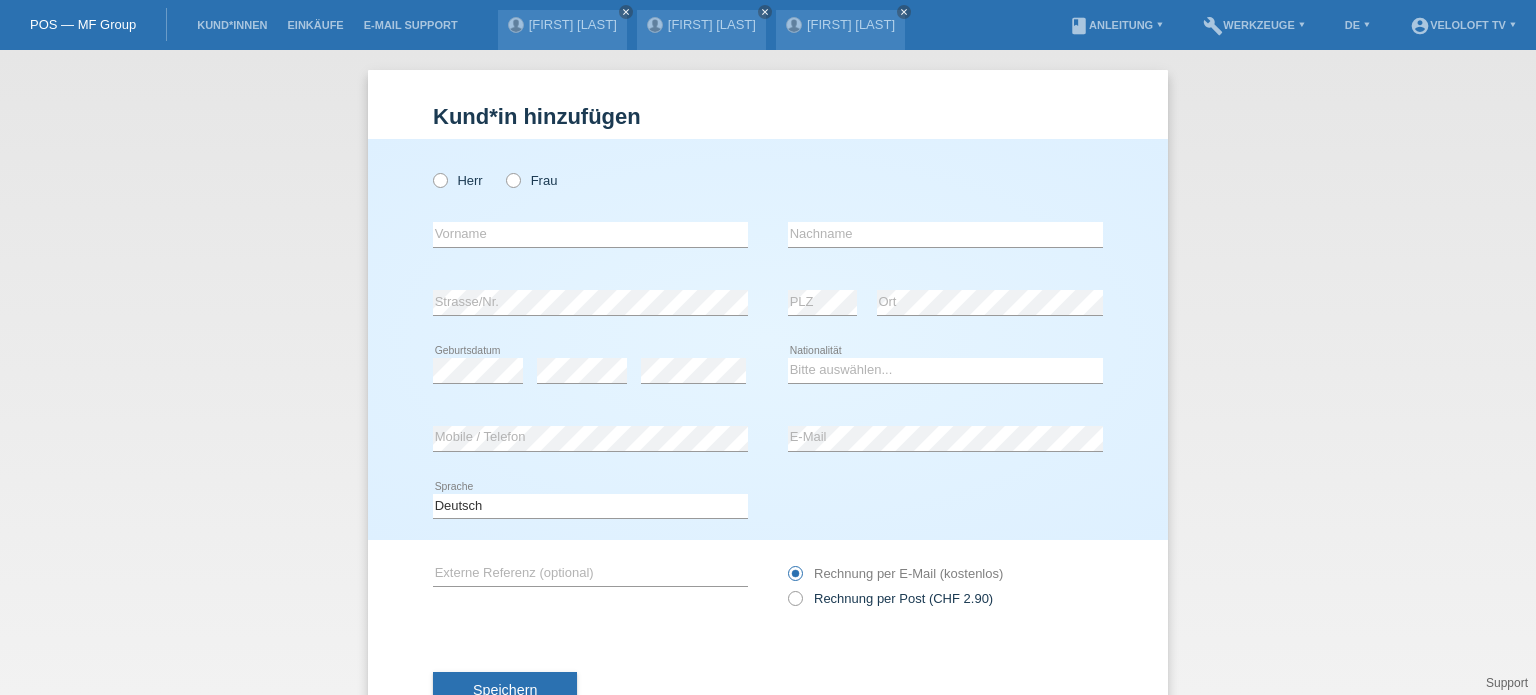 scroll, scrollTop: 0, scrollLeft: 0, axis: both 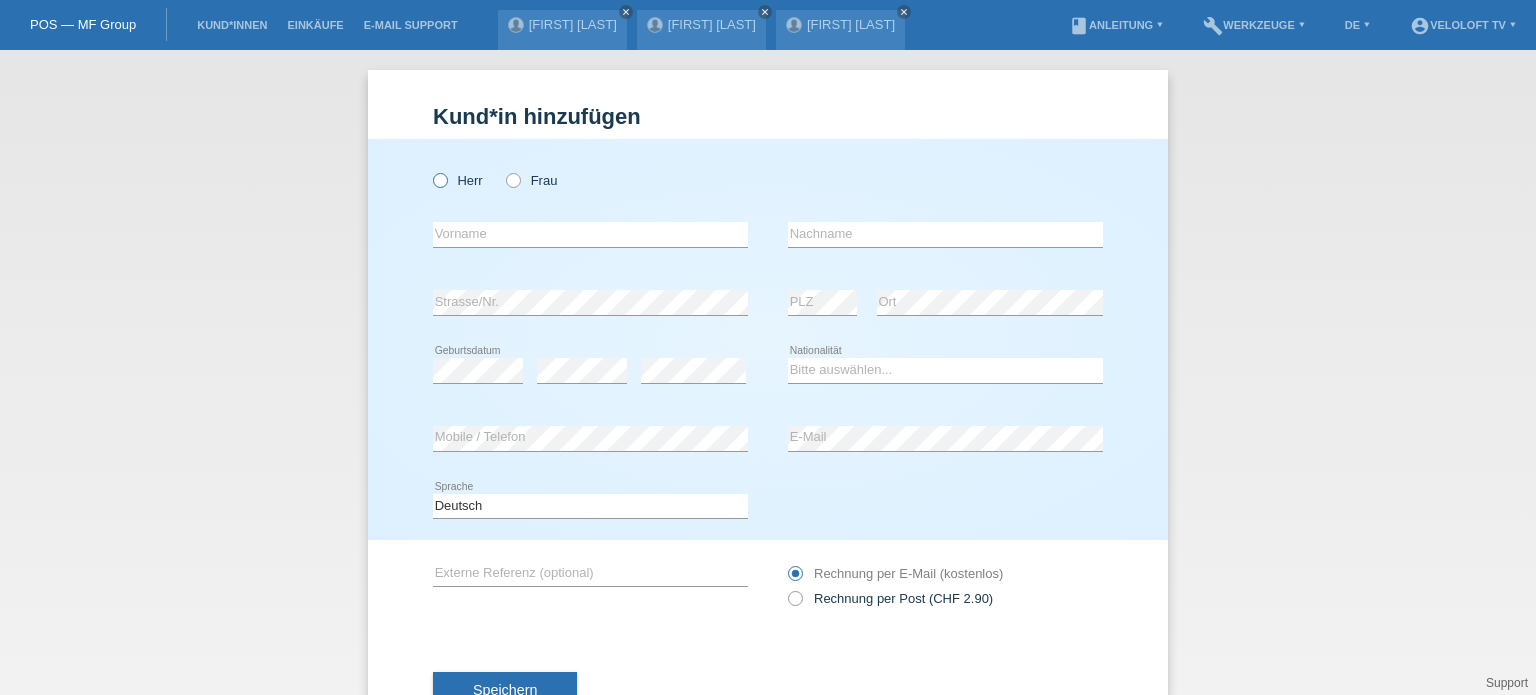 click at bounding box center (430, 170) 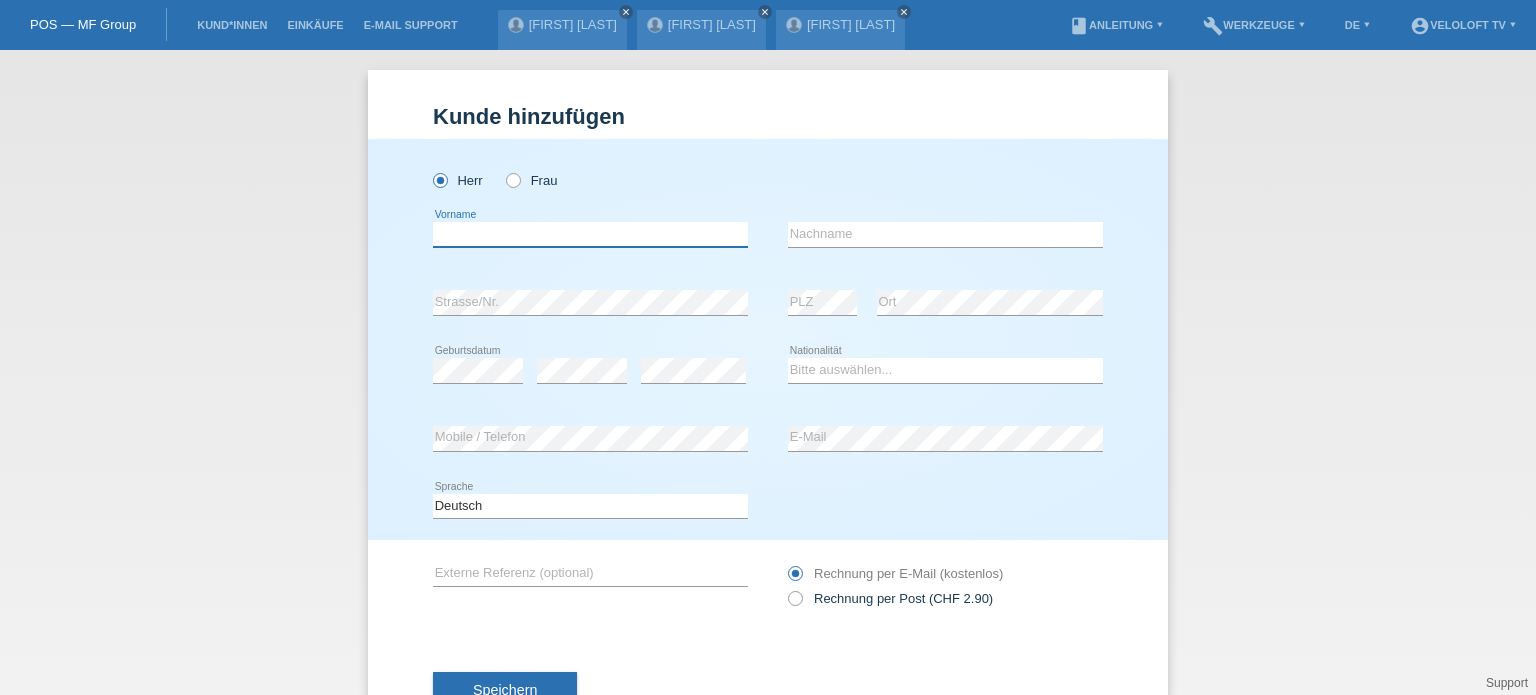 click at bounding box center (590, 234) 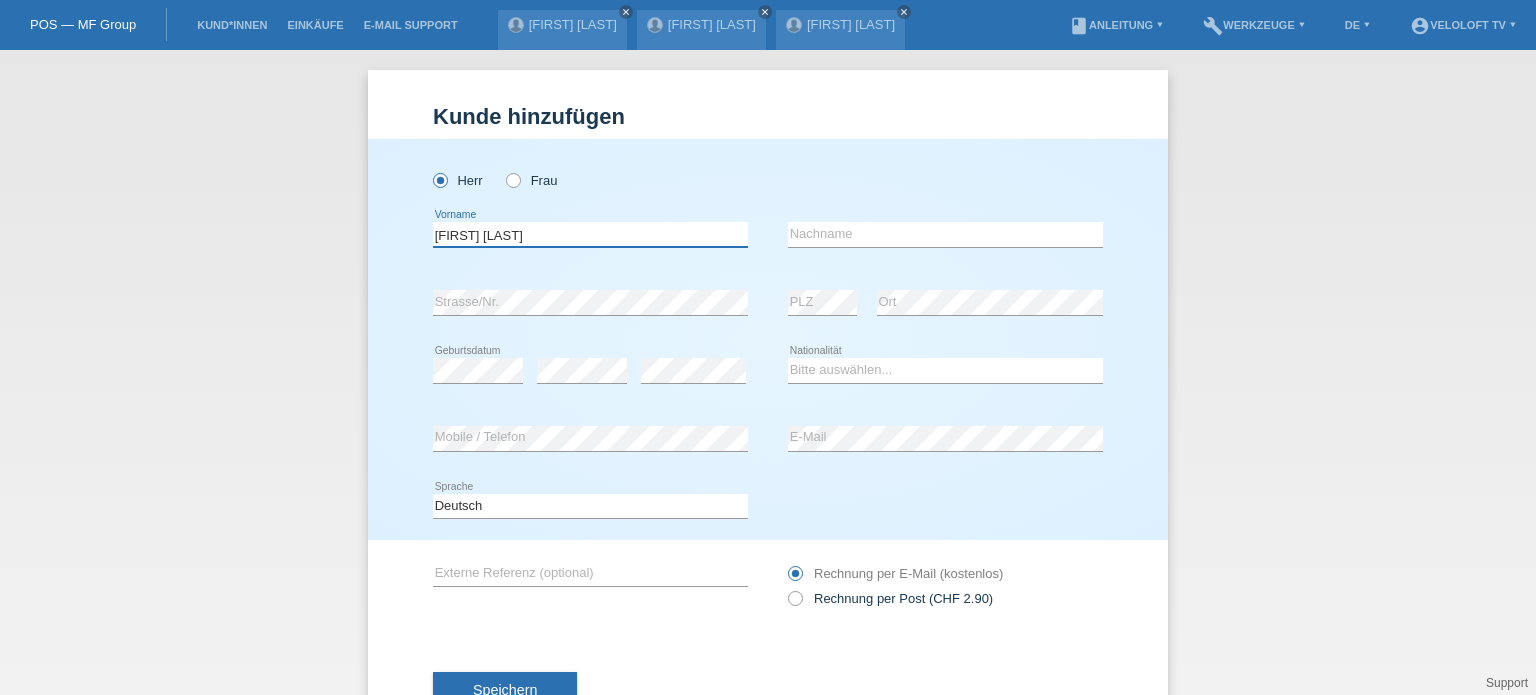 click on "[FIRST] [LAST]" at bounding box center (590, 234) 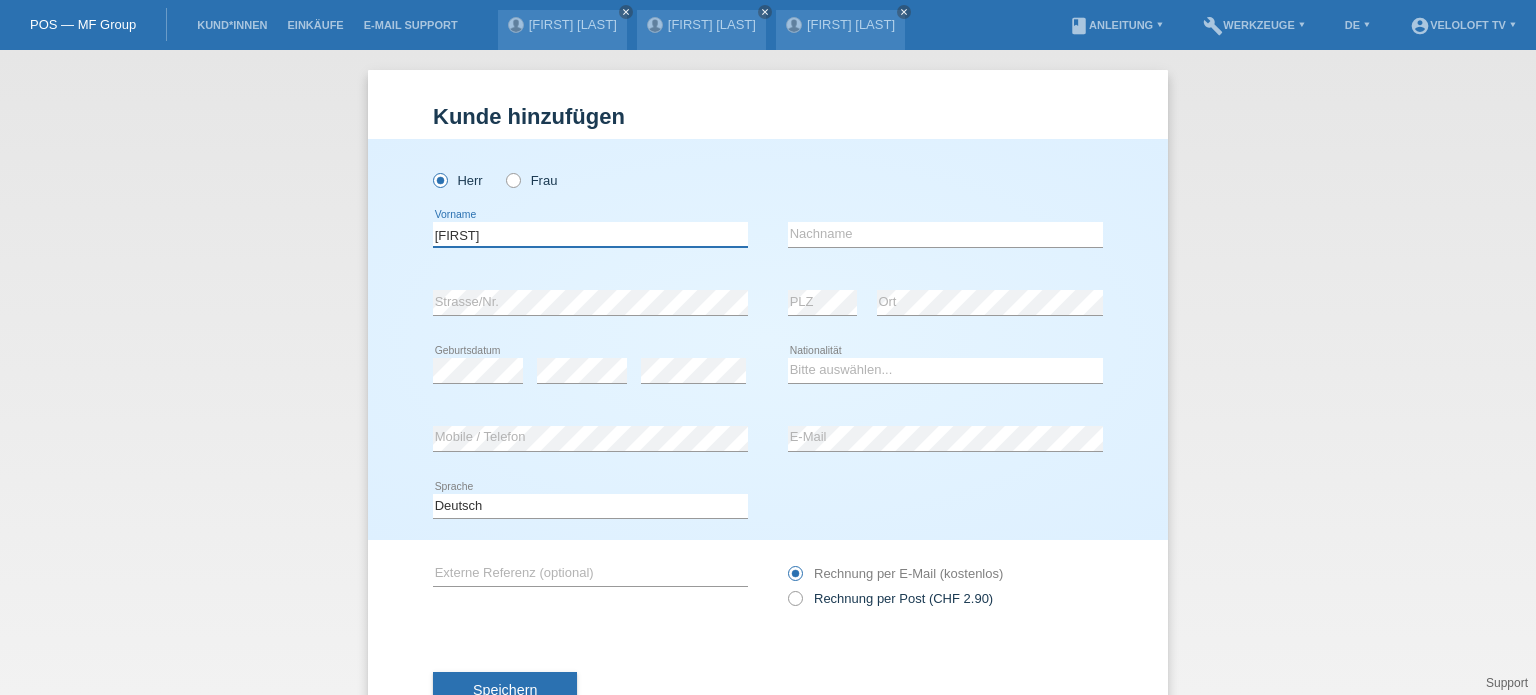 type on "[FIRST]" 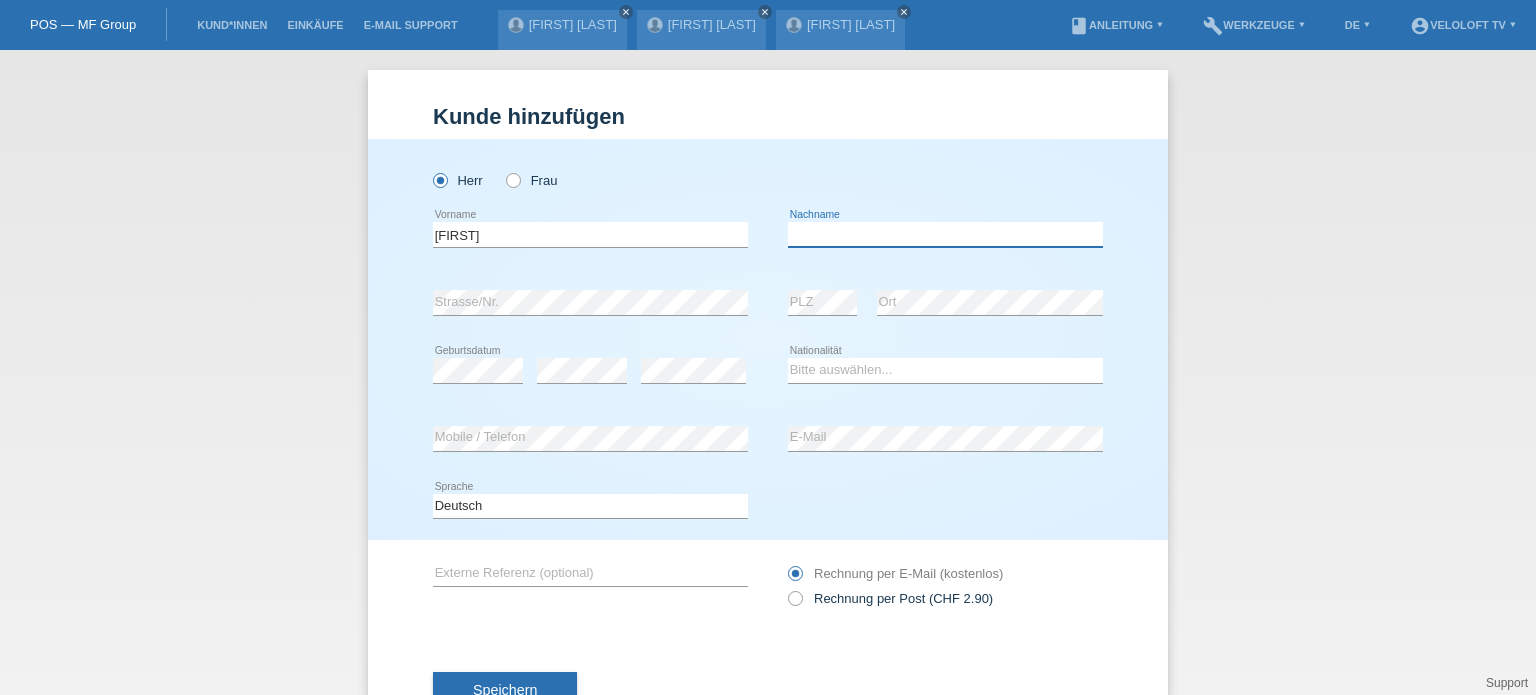 click at bounding box center (945, 234) 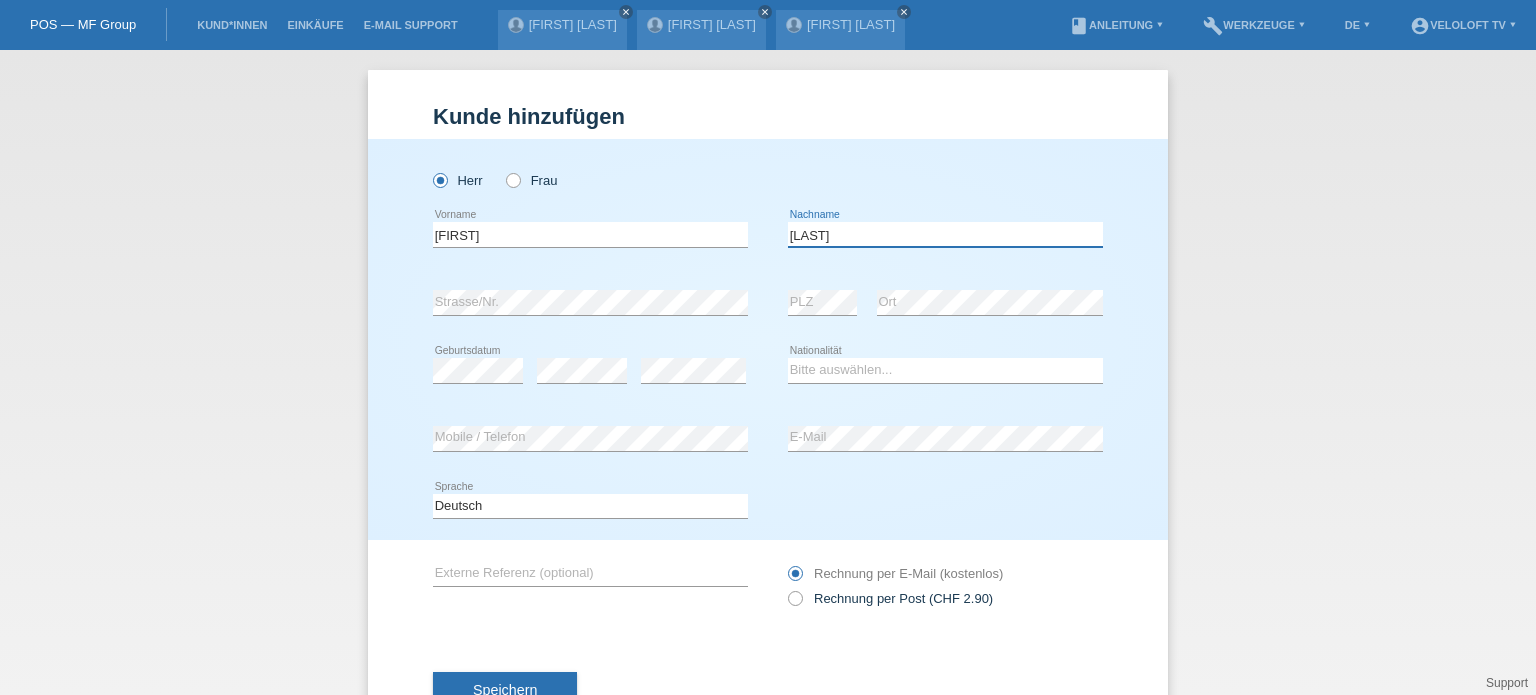 type on "[LAST]" 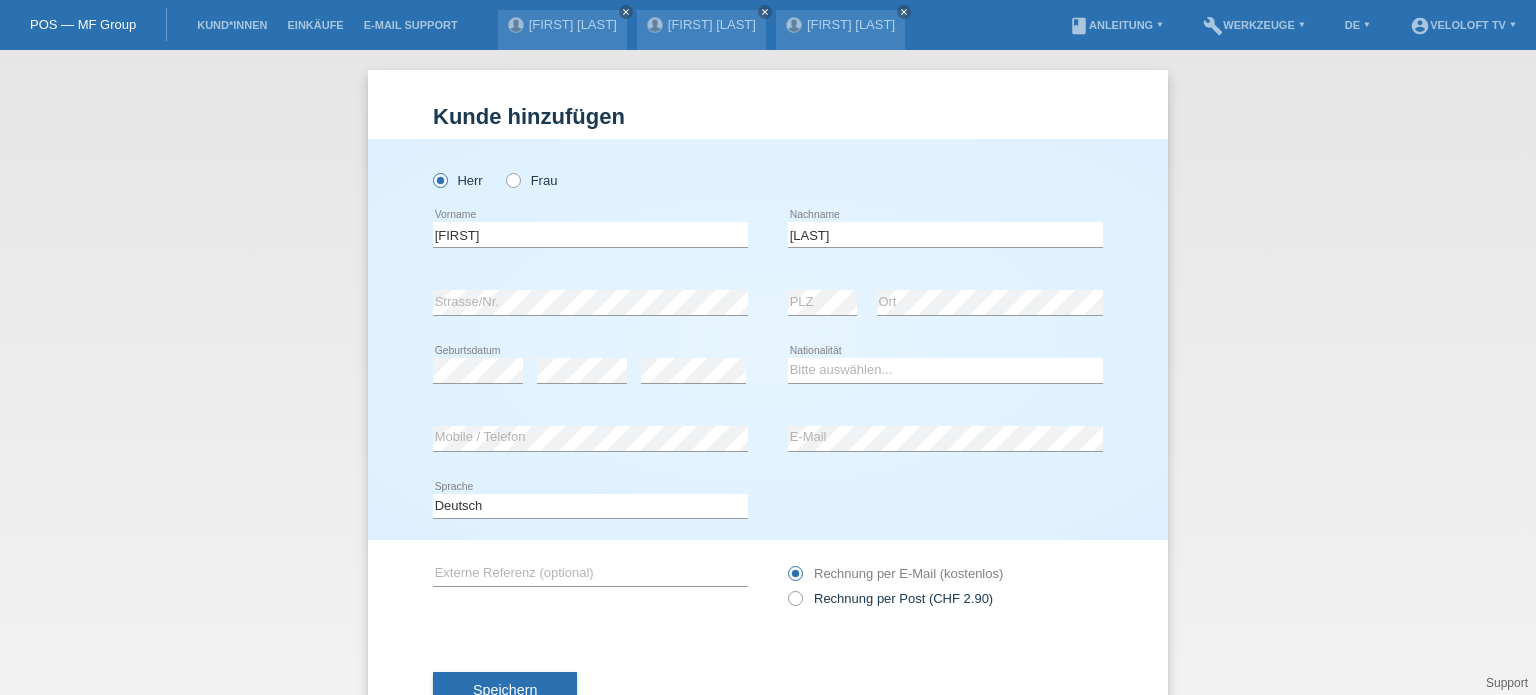 click on "Speichern" at bounding box center (768, 691) 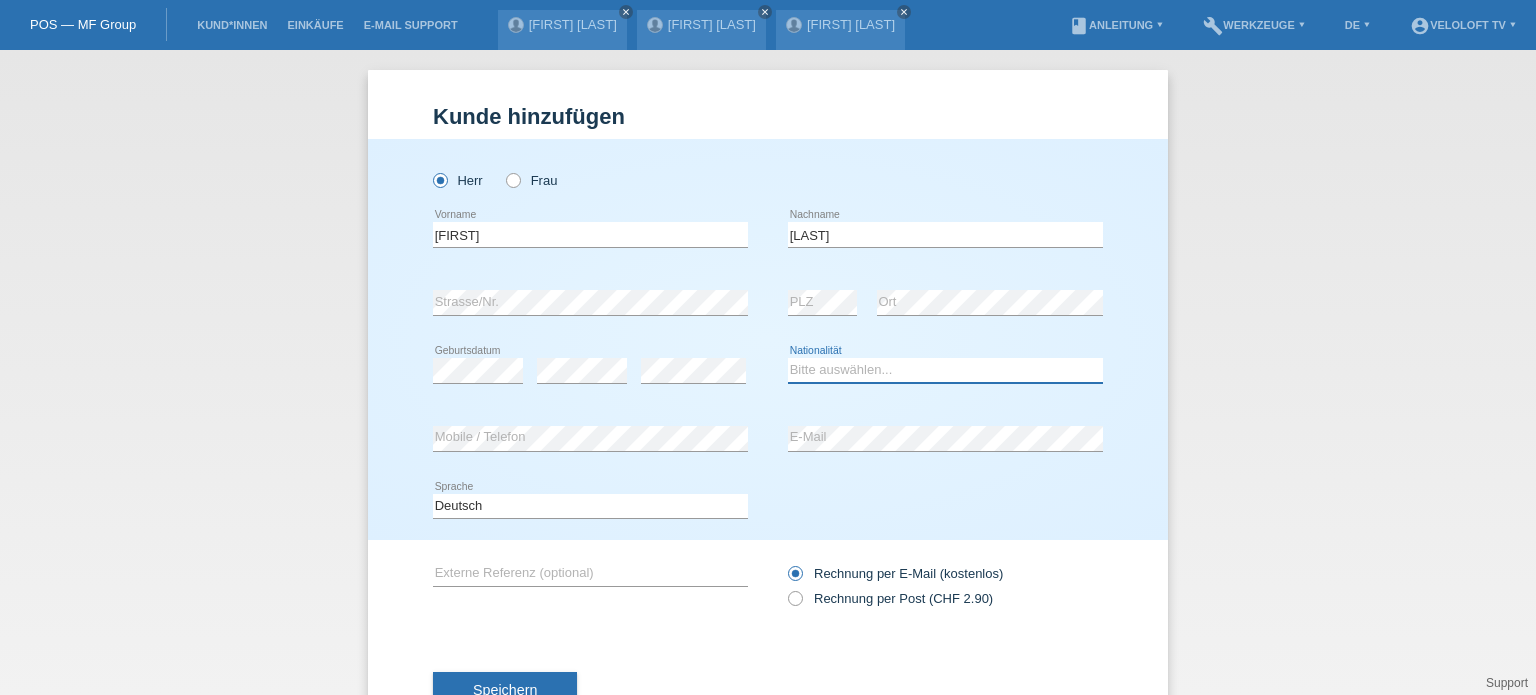 click on "Bitte auswählen...
Schweiz
Deutschland
Liechtenstein
Österreich
------------
Afghanistan
Ägypten
Åland
Albanien
Algerien" at bounding box center (945, 370) 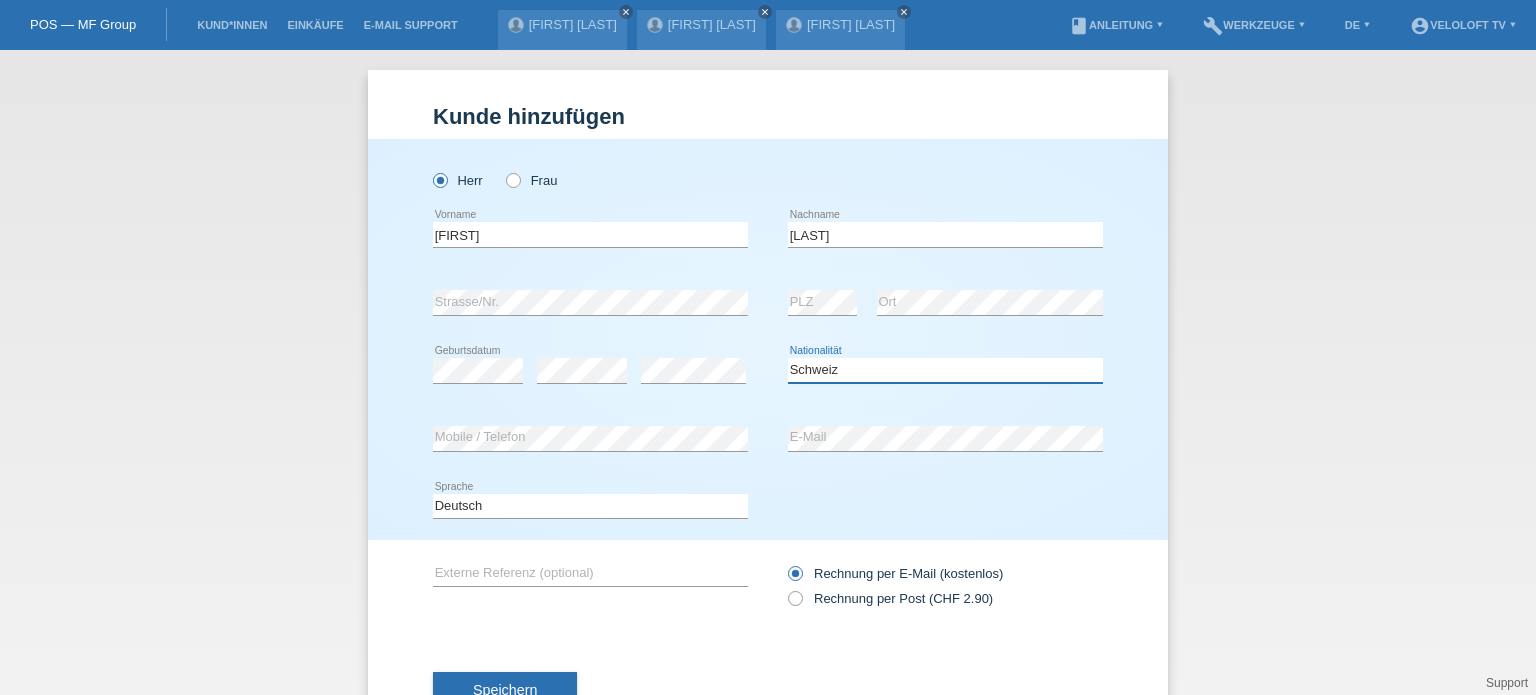 click on "Bitte auswählen...
Schweiz
Deutschland
Liechtenstein
Österreich
------------
Afghanistan
Ägypten
Åland
Albanien
Algerien" at bounding box center [945, 370] 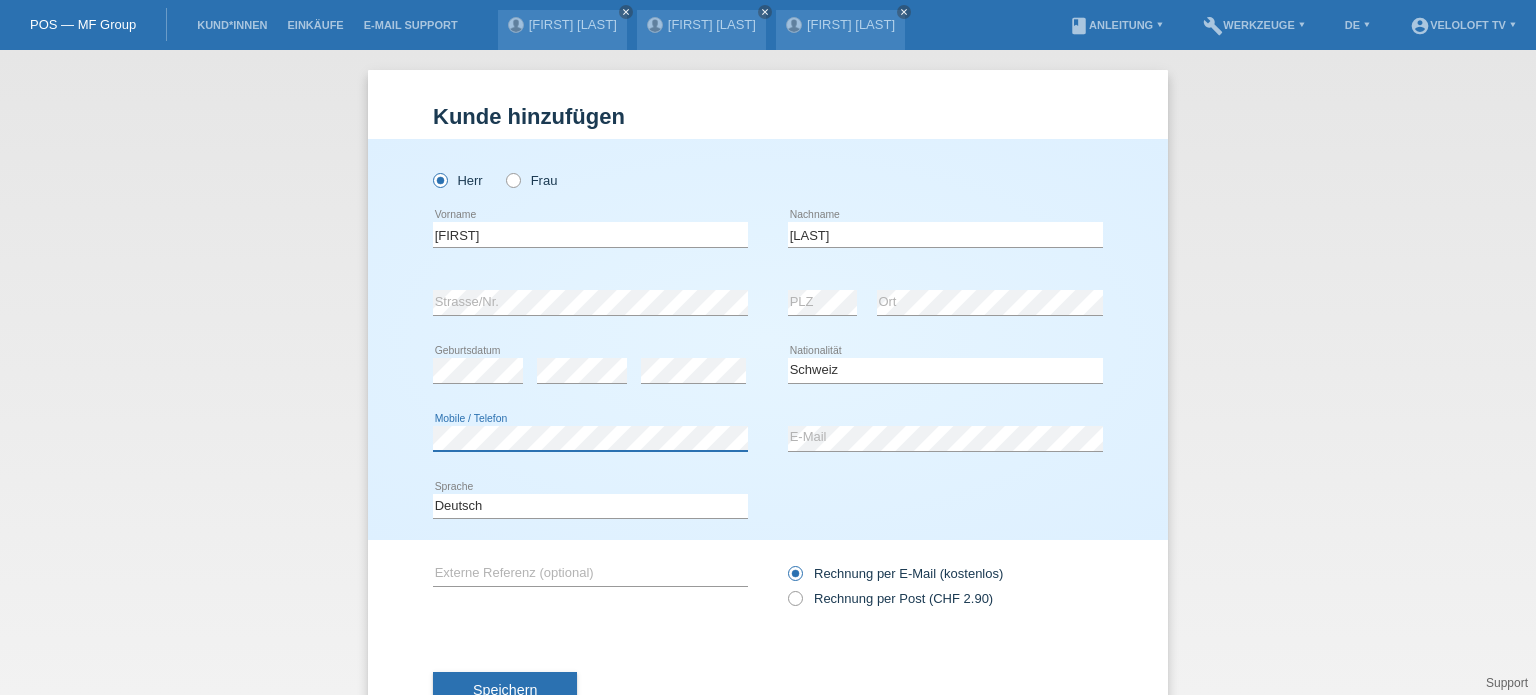 click on "Herr
Frau
Fabio
error
Vorname" at bounding box center [768, 339] 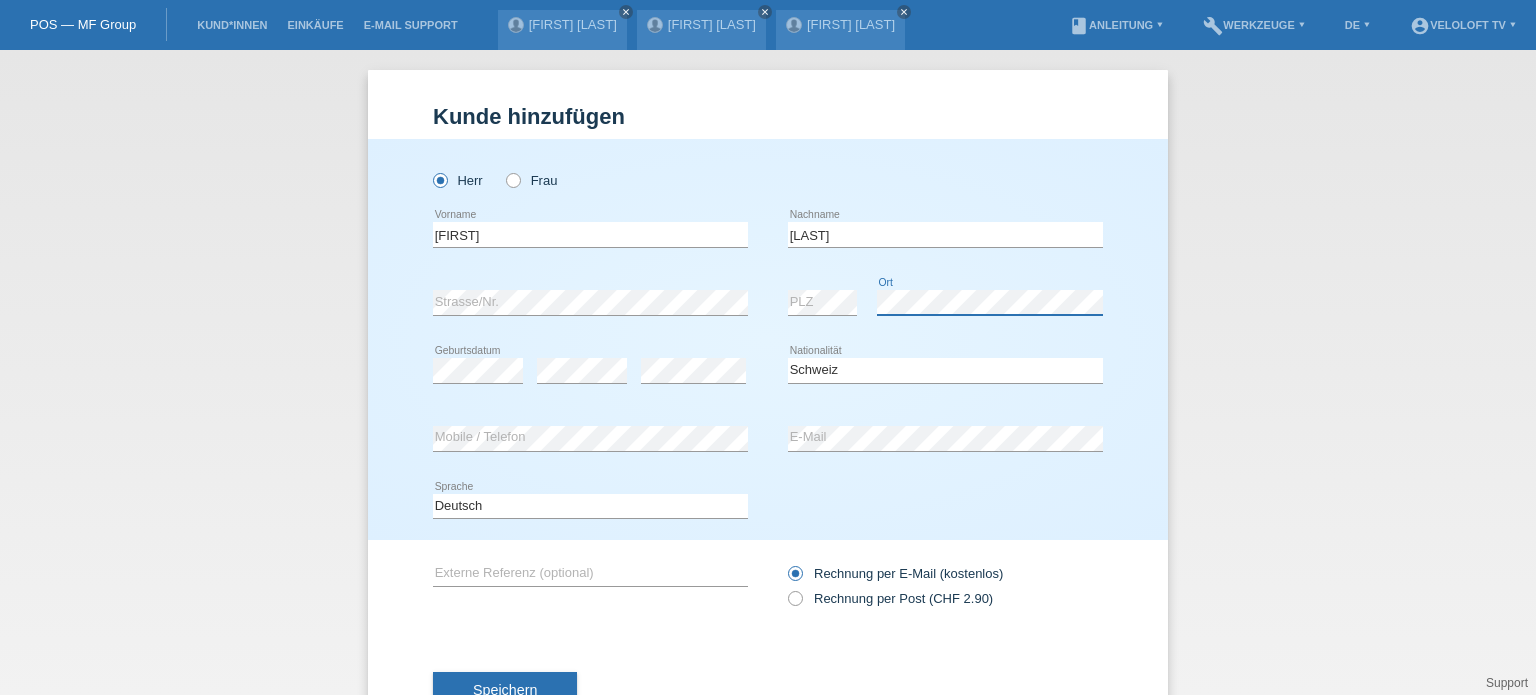 scroll, scrollTop: 72, scrollLeft: 0, axis: vertical 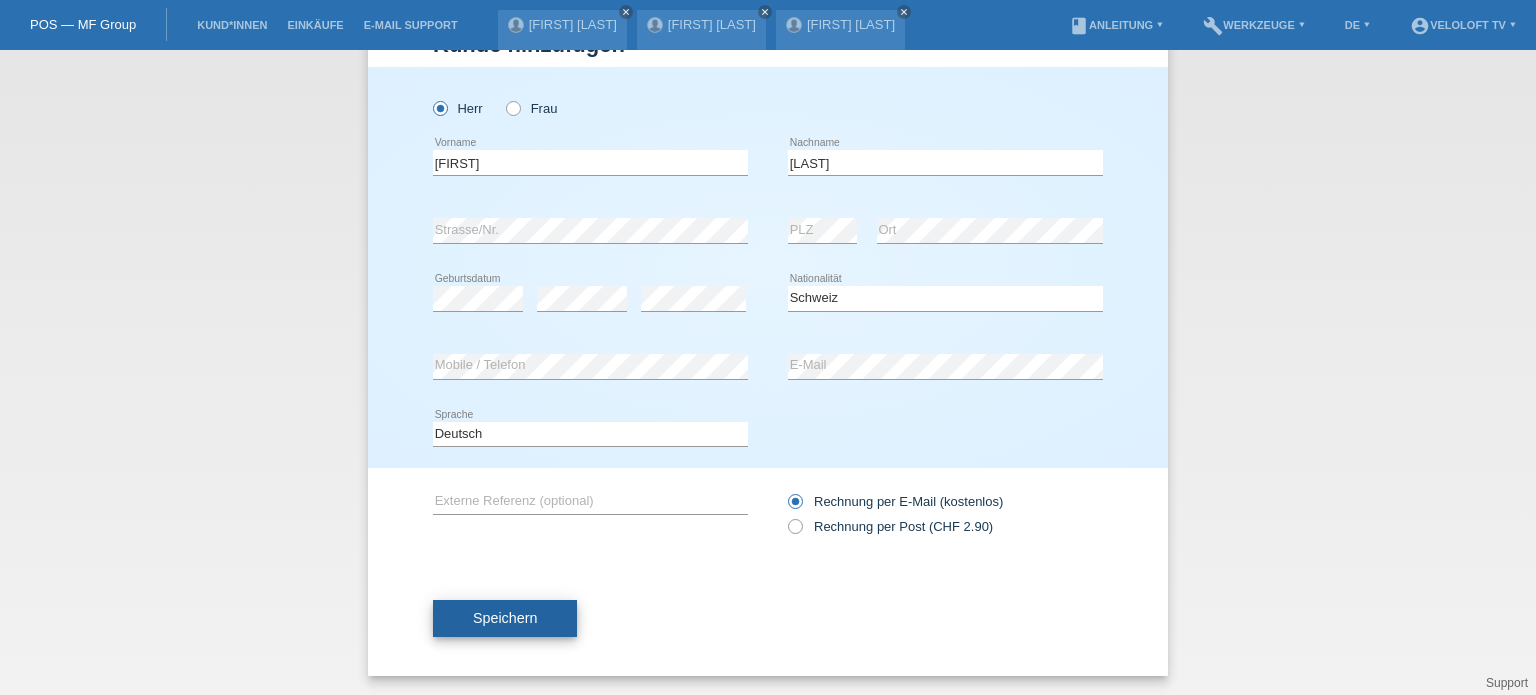 click on "Speichern" at bounding box center [505, 618] 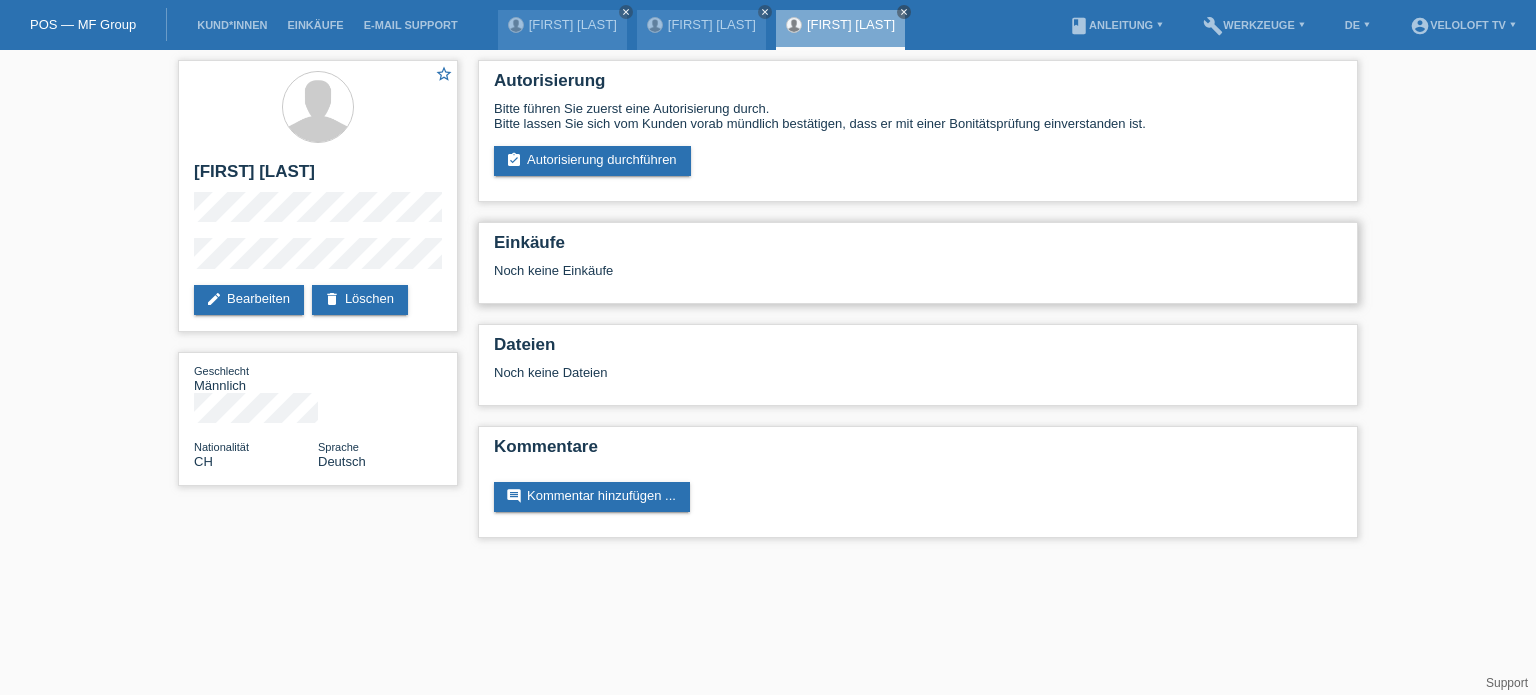 scroll, scrollTop: 0, scrollLeft: 0, axis: both 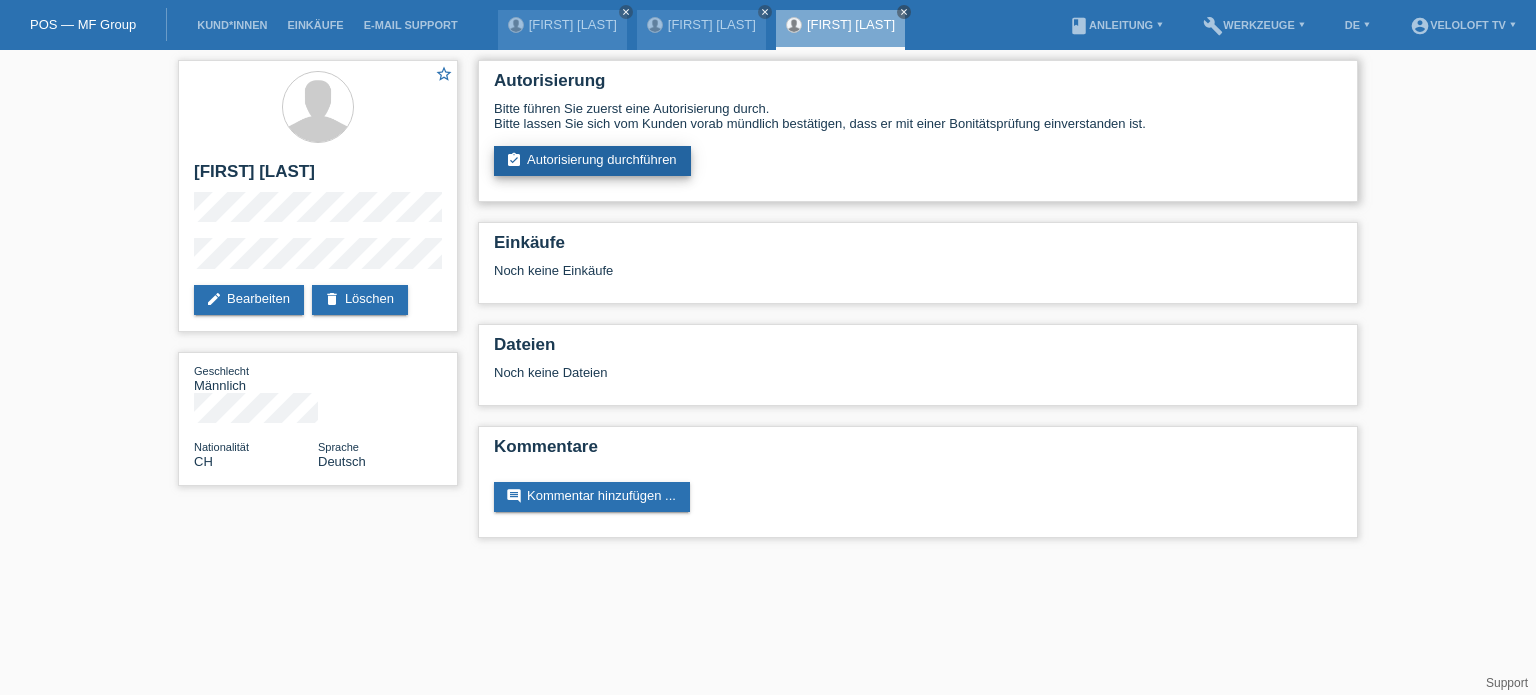 click on "assignment_turned_in  Autorisierung durchführen" at bounding box center [592, 161] 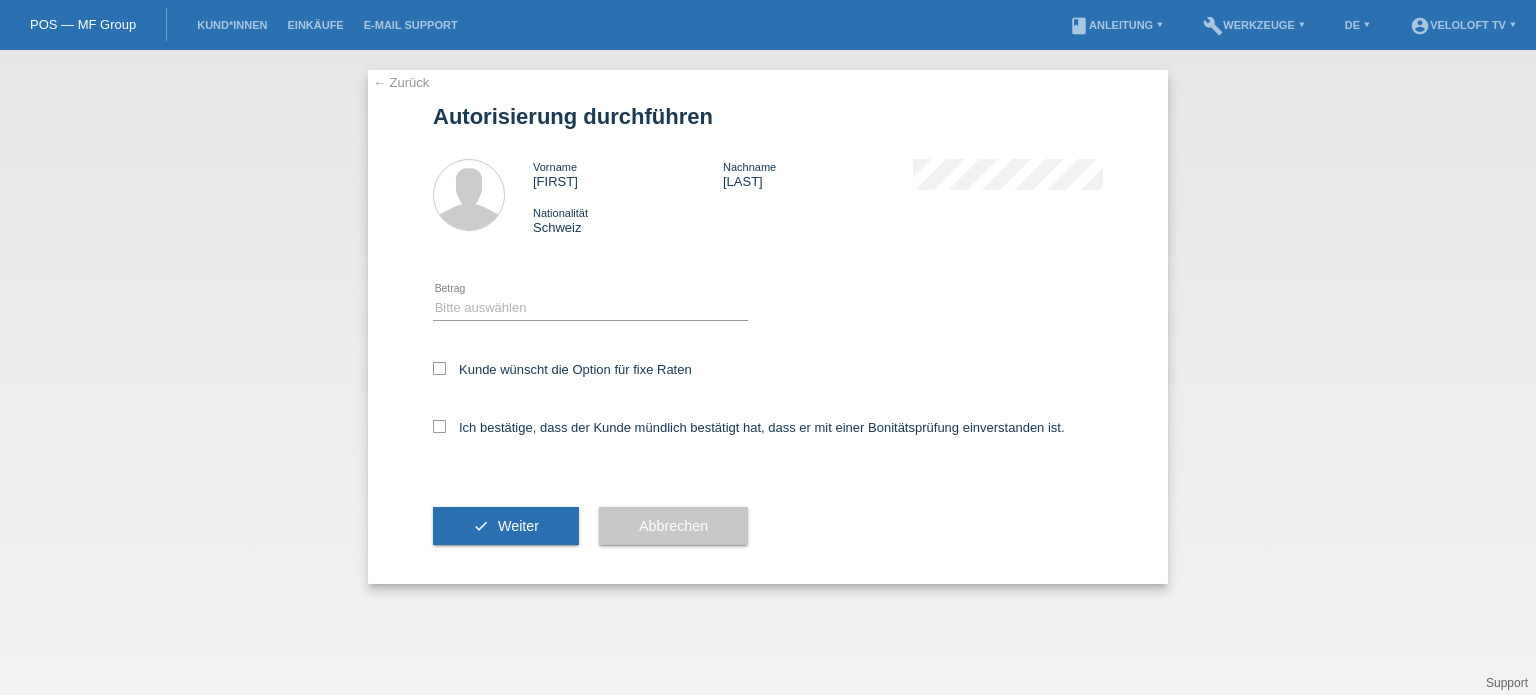scroll, scrollTop: 0, scrollLeft: 0, axis: both 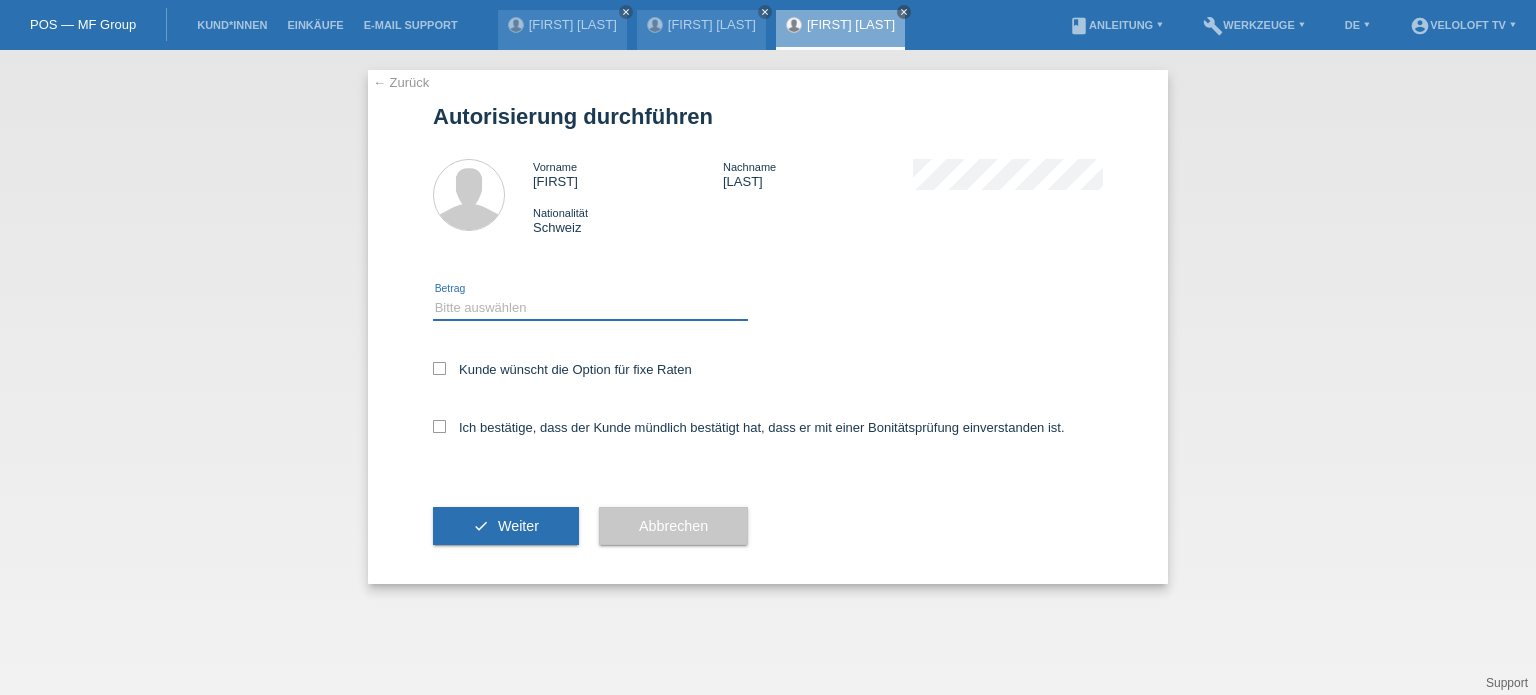 click on "Bitte auswählen
CHF 1.00 - CHF 499.00
CHF 500.00 - CHF 1'999.00
CHF 2'000.00 - CHF 15'000.00" at bounding box center (590, 308) 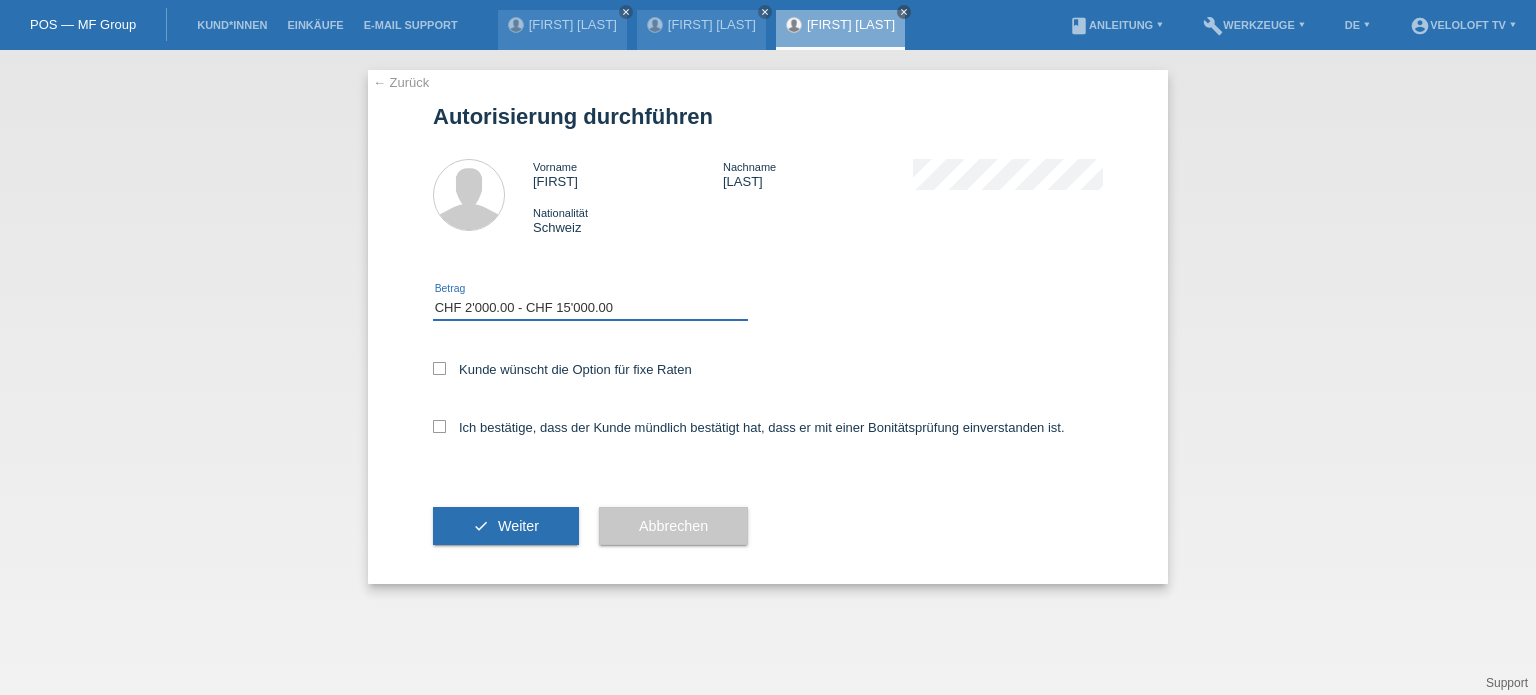 click on "Bitte auswählen
CHF 1.00 - CHF 499.00
CHF 500.00 - CHF 1'999.00
CHF 2'000.00 - CHF 15'000.00" at bounding box center [590, 308] 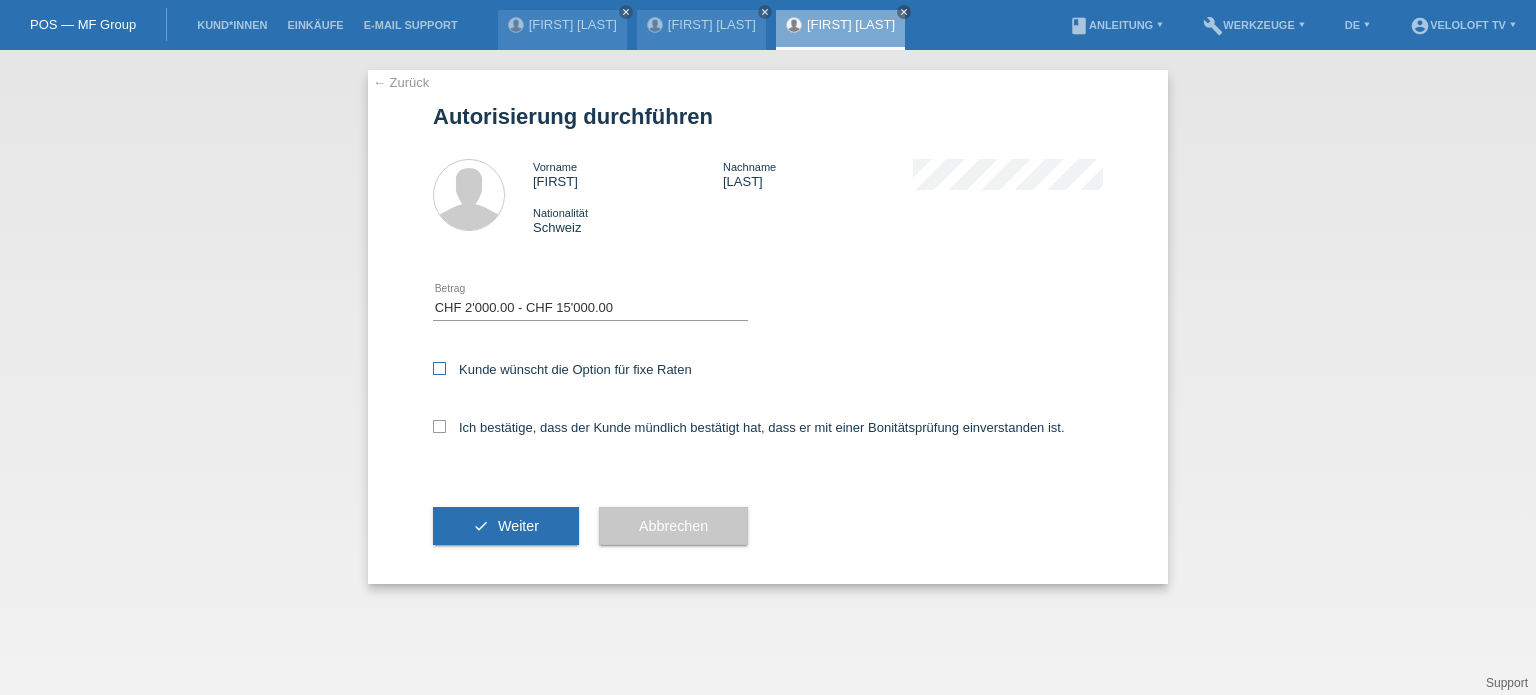 click at bounding box center (439, 368) 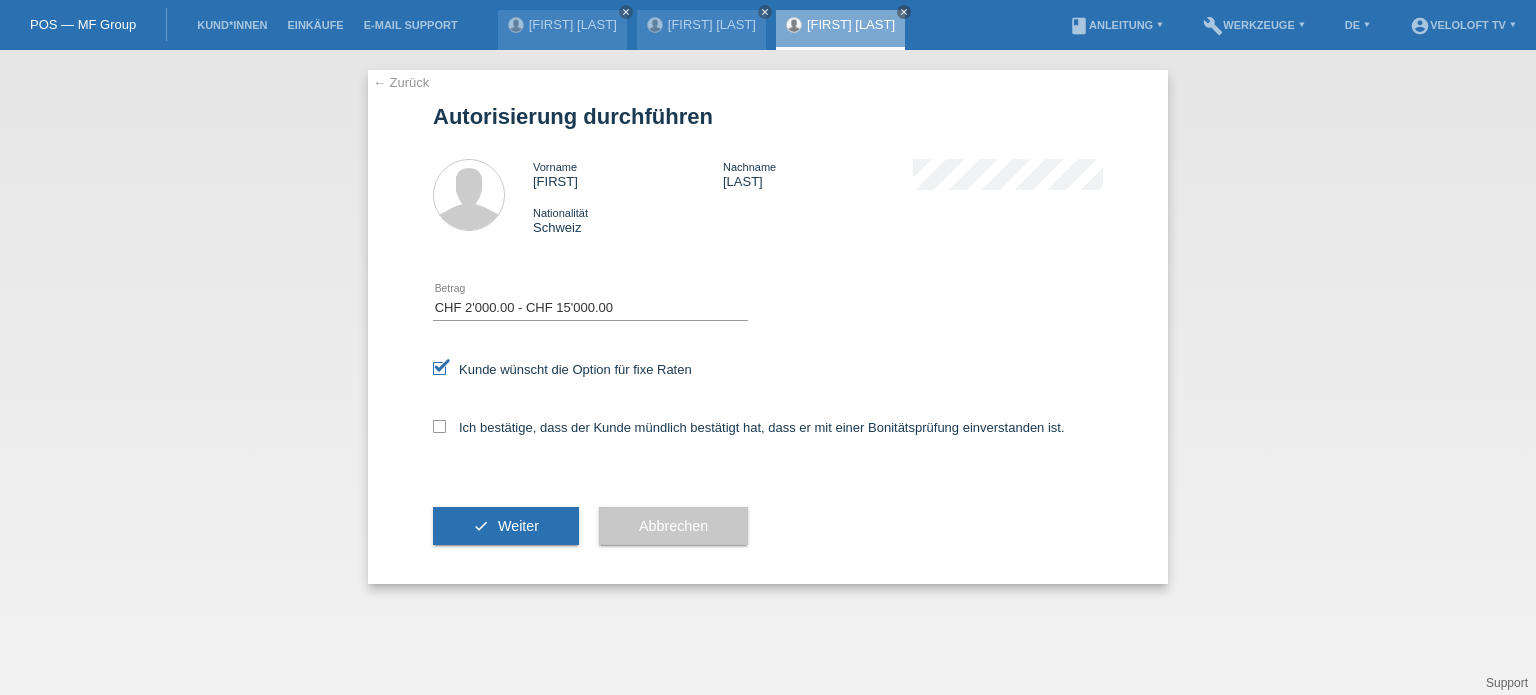 click at bounding box center [439, 426] 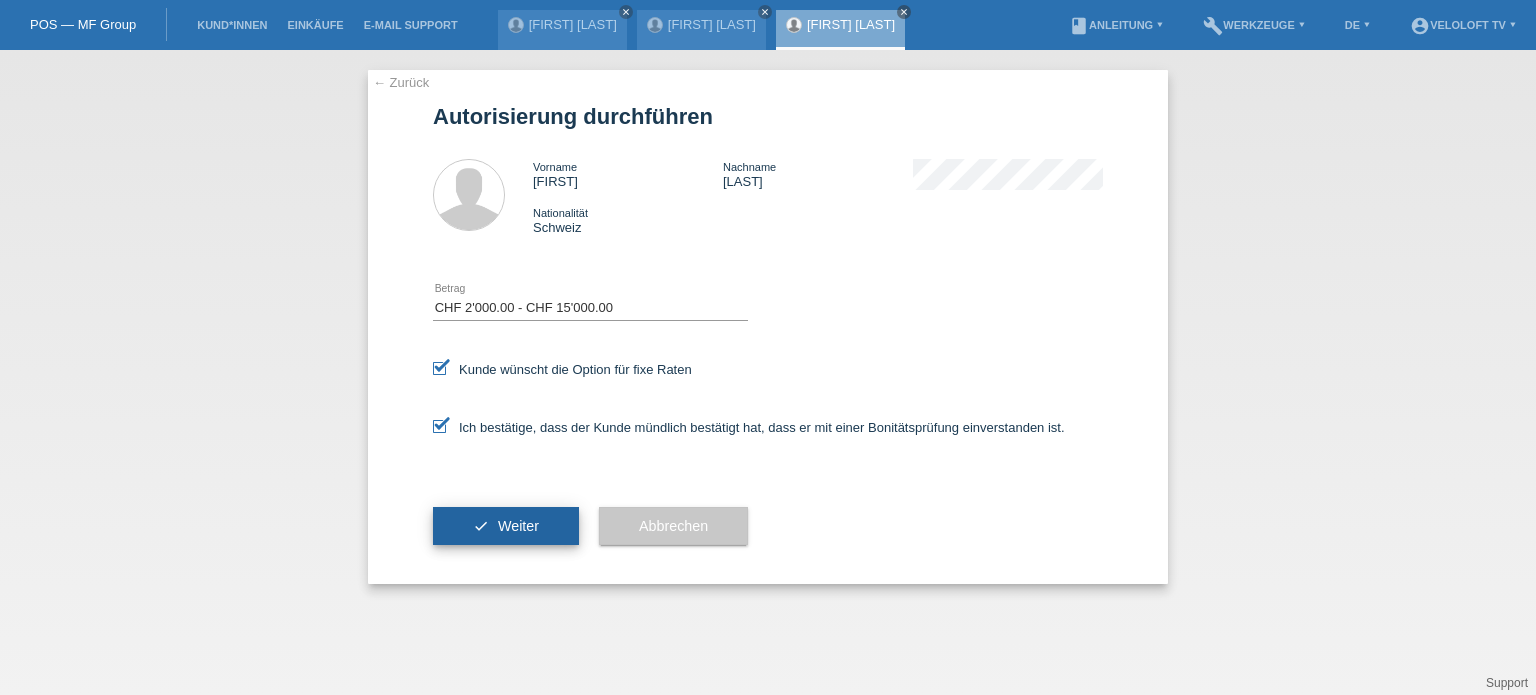 click on "check   Weiter" at bounding box center [506, 526] 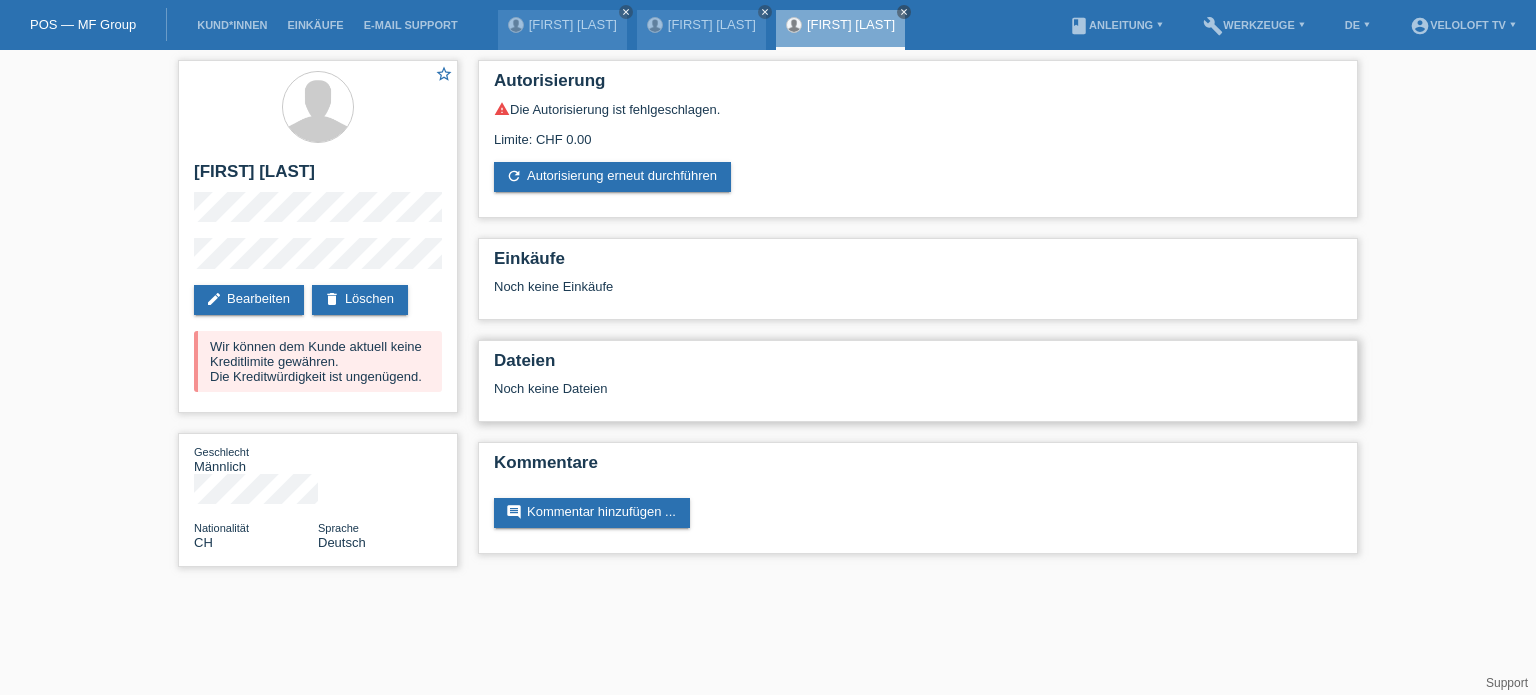 scroll, scrollTop: 0, scrollLeft: 0, axis: both 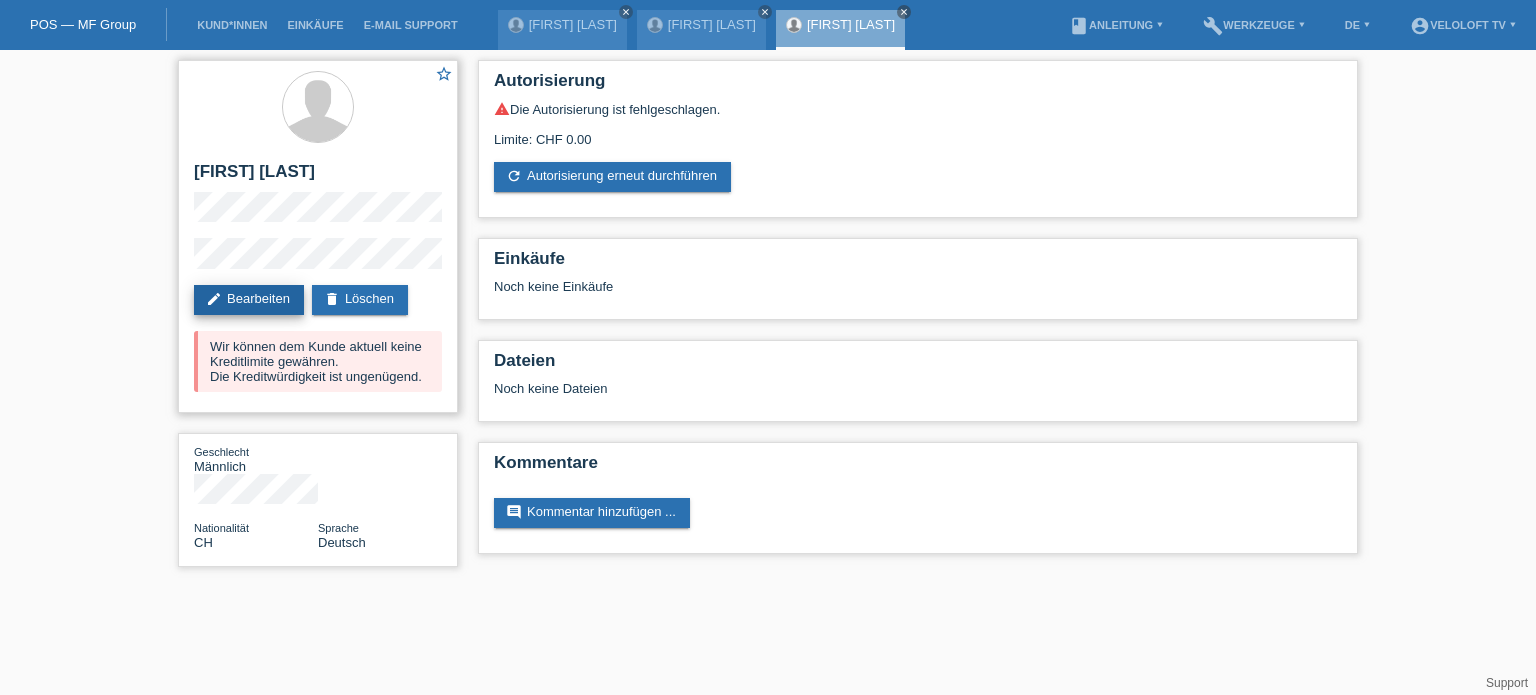 click on "edit  Bearbeiten" at bounding box center [249, 300] 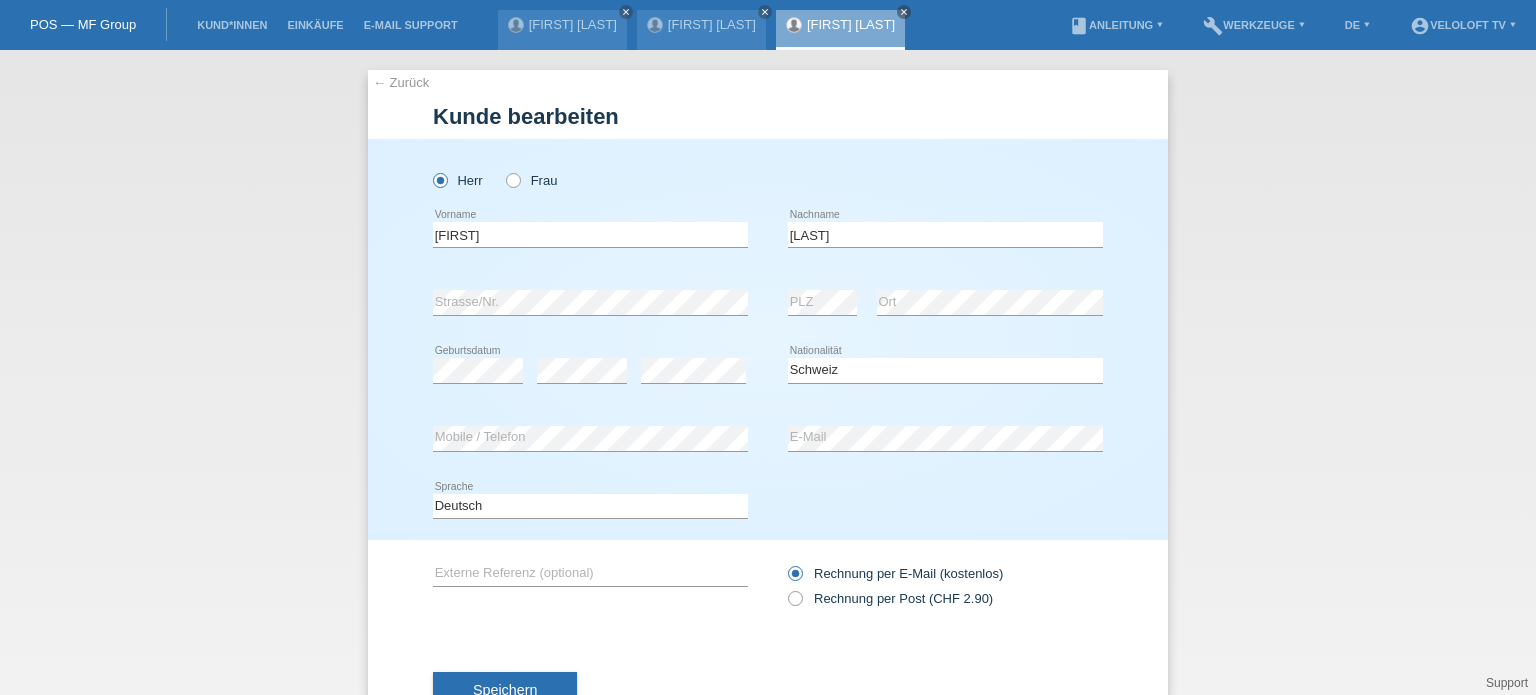 select on "CH" 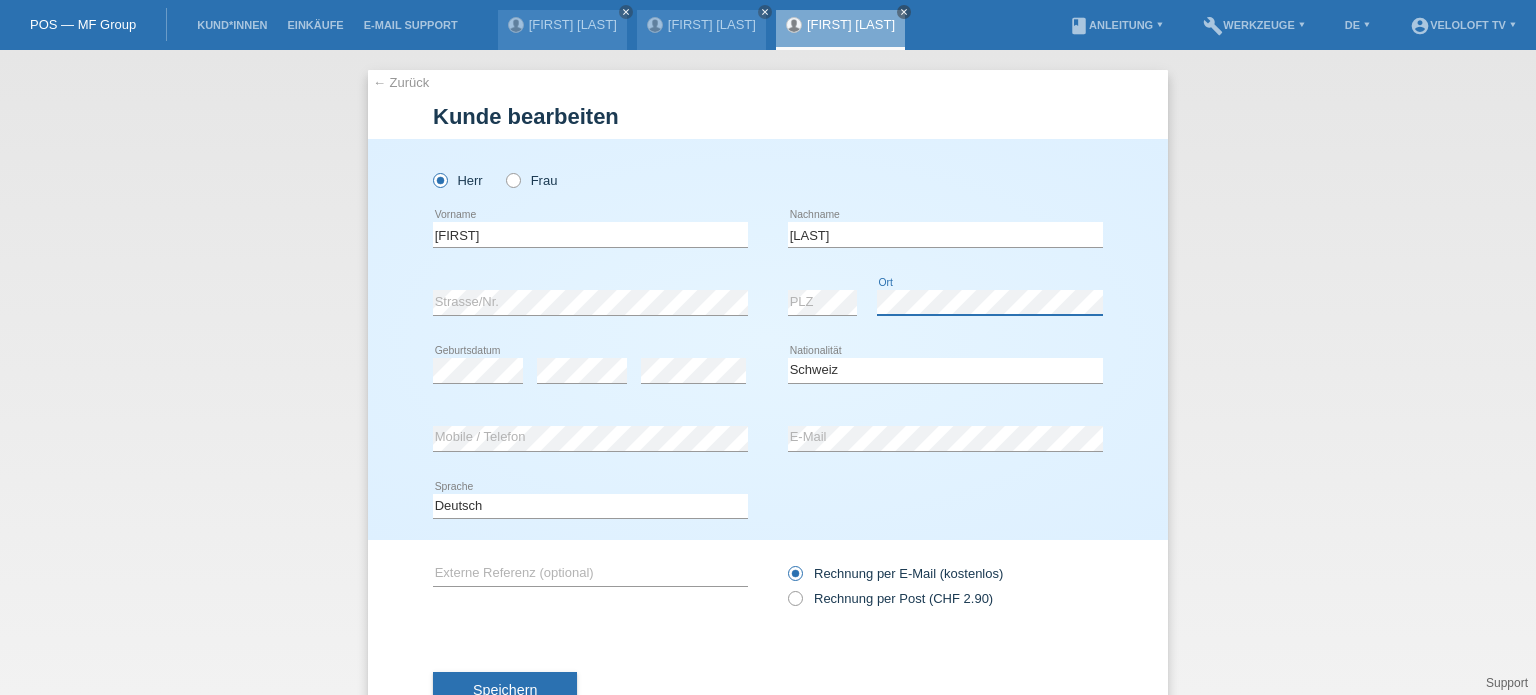 click on "error
[POSTAL_CODE]
error
[CITY]" at bounding box center [945, 303] 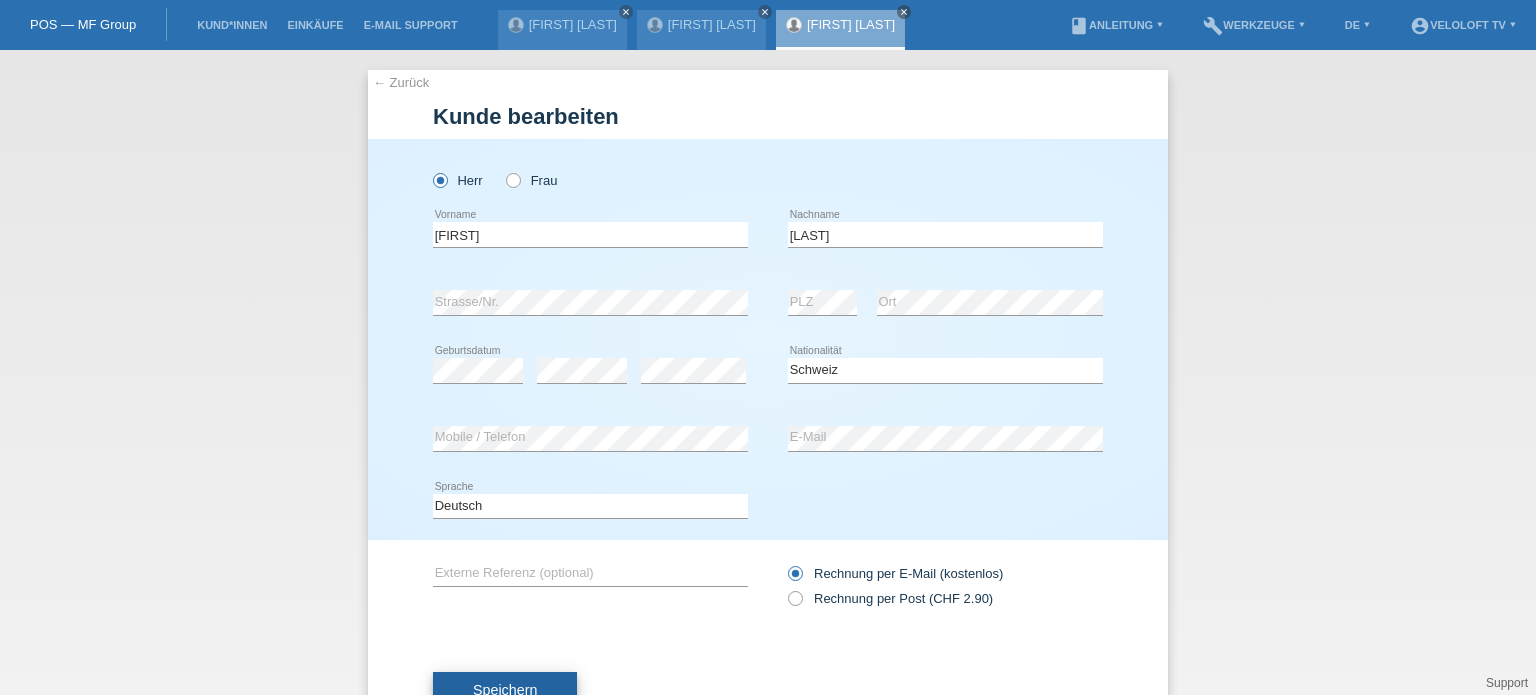 click on "Speichern" at bounding box center (505, 690) 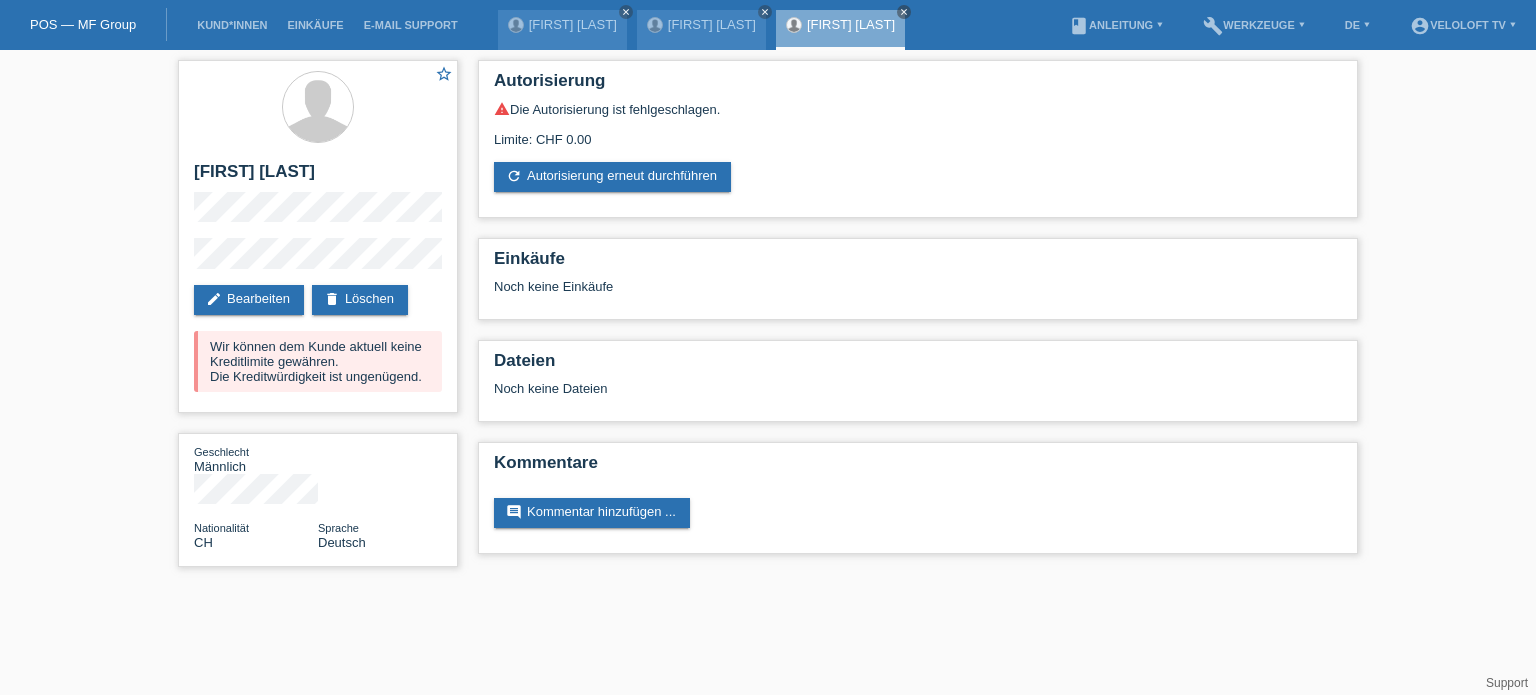 scroll, scrollTop: 0, scrollLeft: 0, axis: both 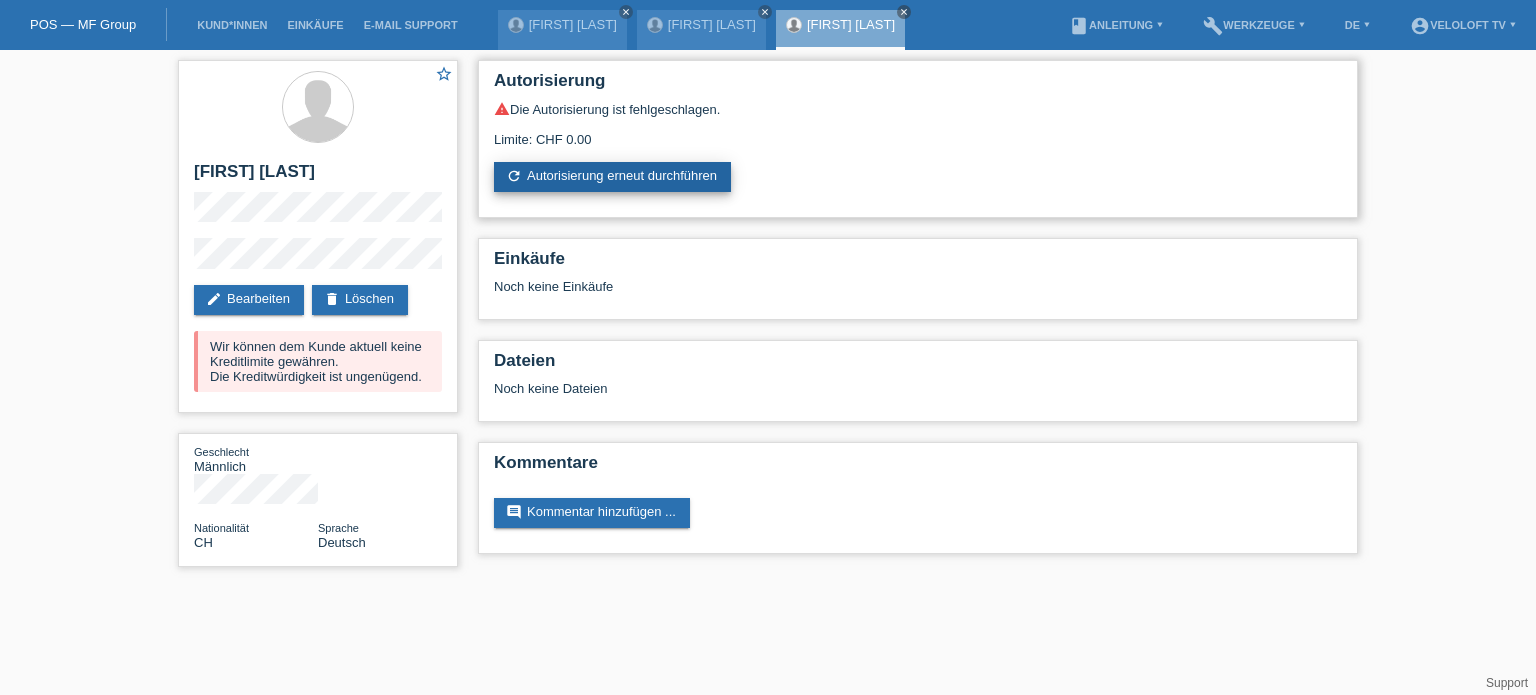 click on "refresh  Autorisierung erneut durchführen" at bounding box center (612, 177) 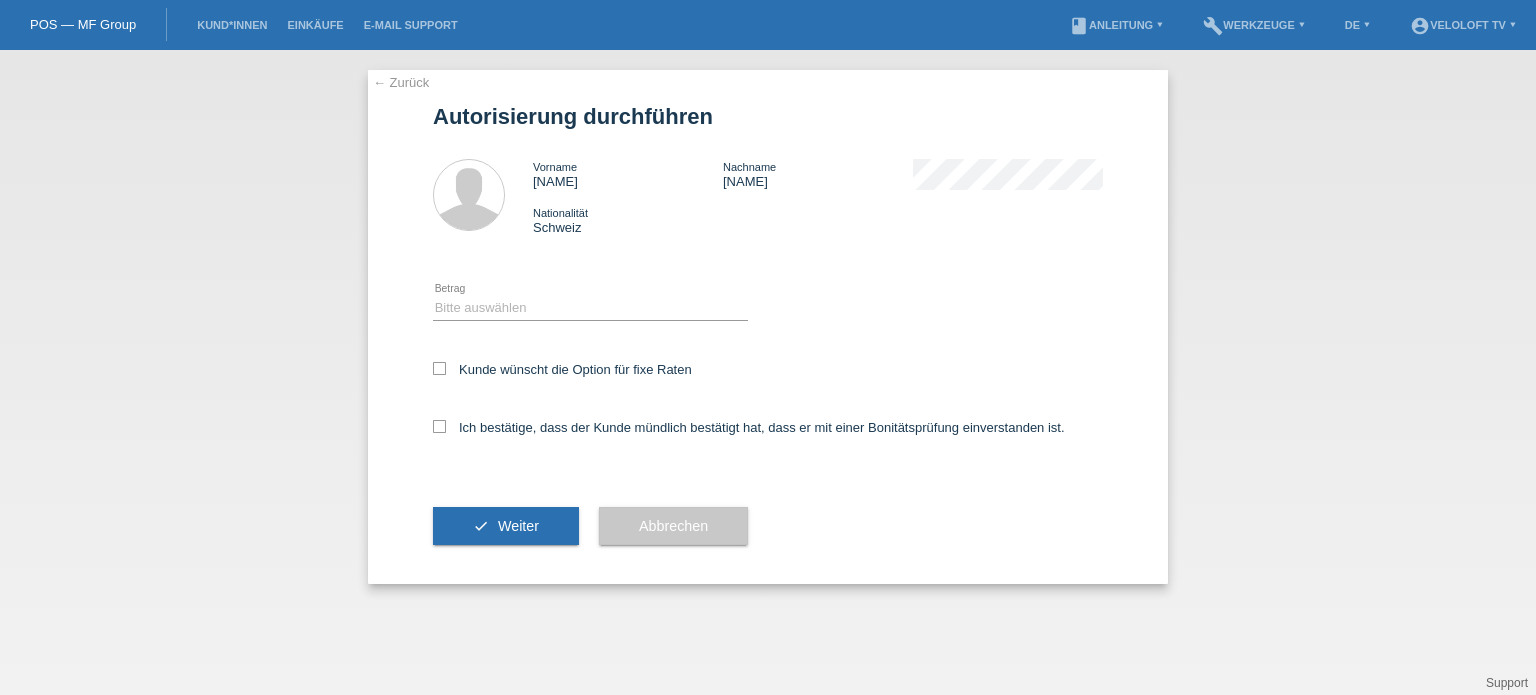 scroll, scrollTop: 0, scrollLeft: 0, axis: both 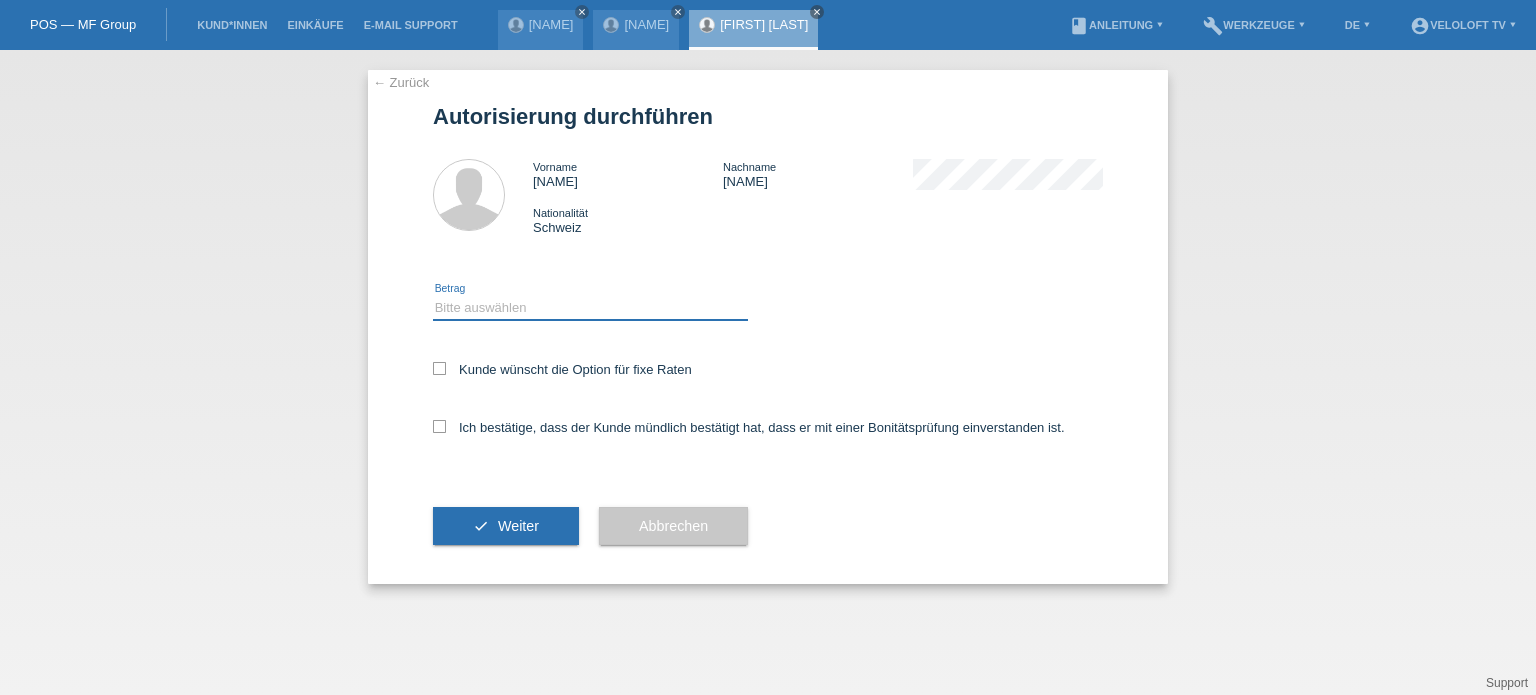 click on "Bitte auswählen
CHF 1.00 - CHF 499.00
CHF 500.00 - CHF 1'999.00
CHF 2'000.00 - CHF 15'000.00" at bounding box center [590, 308] 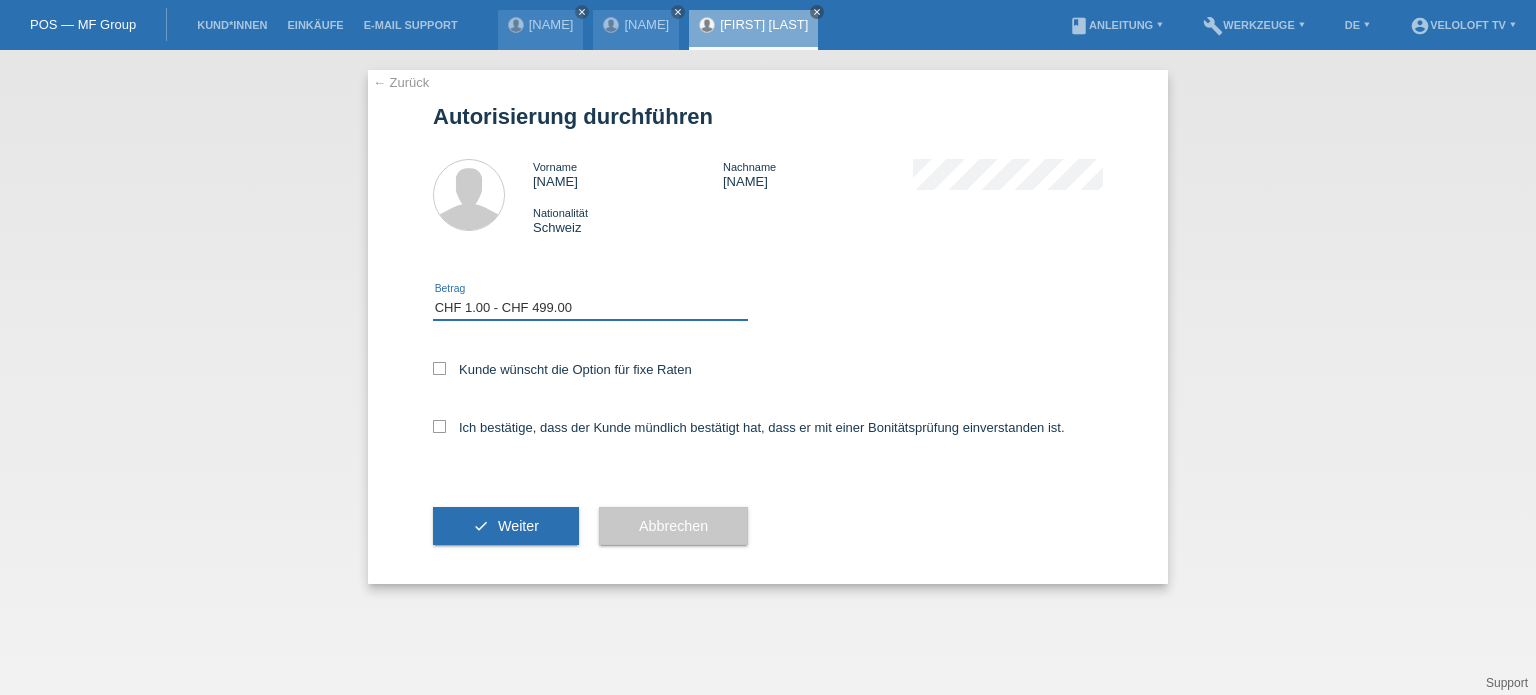 click on "Bitte auswählen
CHF 1.00 - CHF 499.00
CHF 500.00 - CHF 1'999.00
CHF 2'000.00 - CHF 15'000.00" at bounding box center (590, 308) 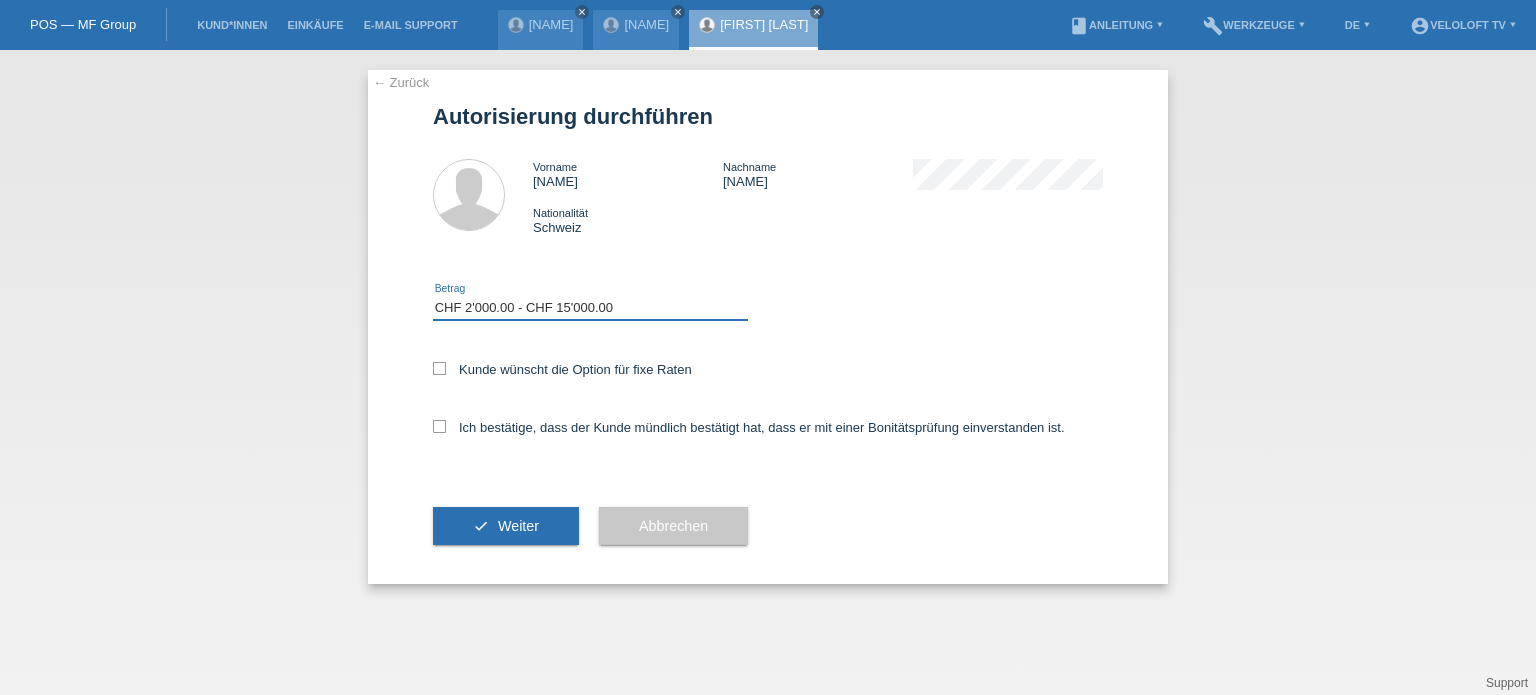 click on "Bitte auswählen
CHF 1.00 - CHF 499.00
CHF 500.00 - CHF 1'999.00
CHF 2'000.00 - CHF 15'000.00" at bounding box center (590, 308) 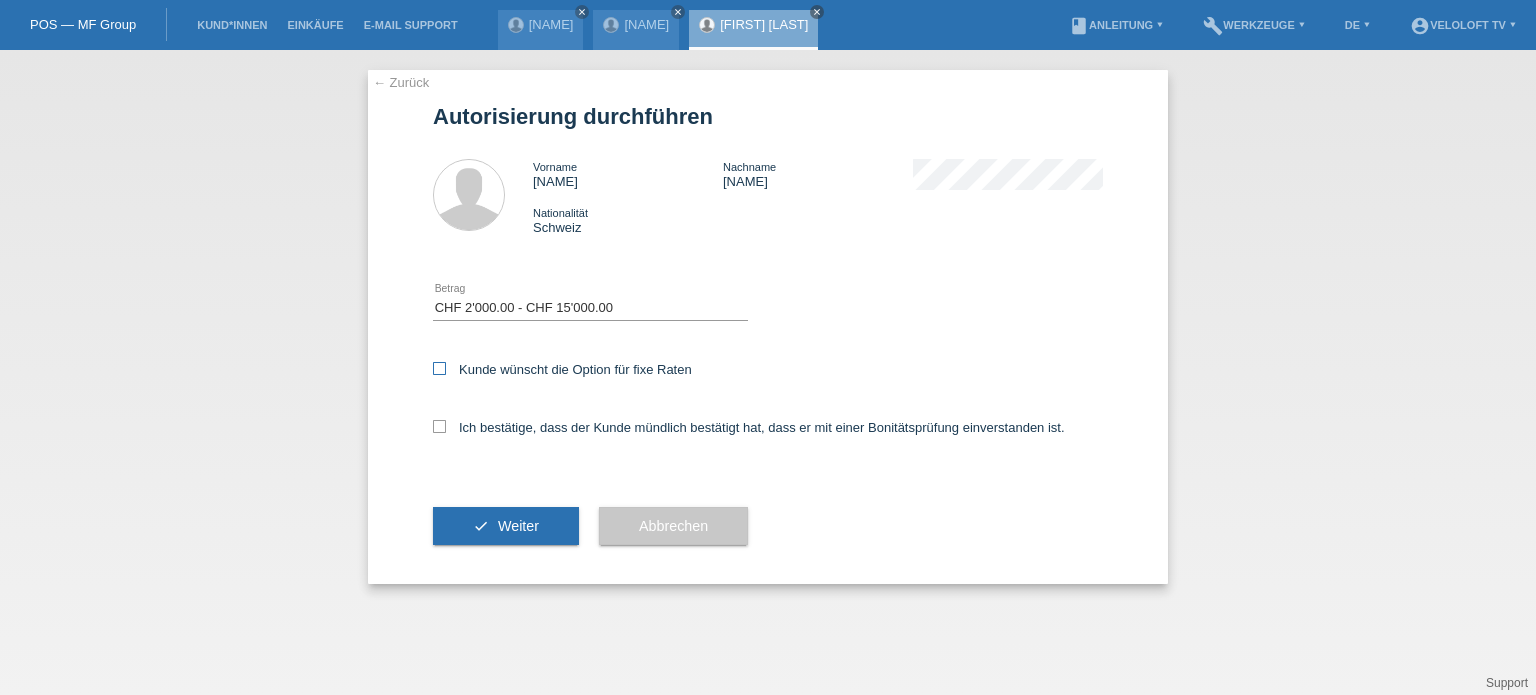 click at bounding box center [439, 368] 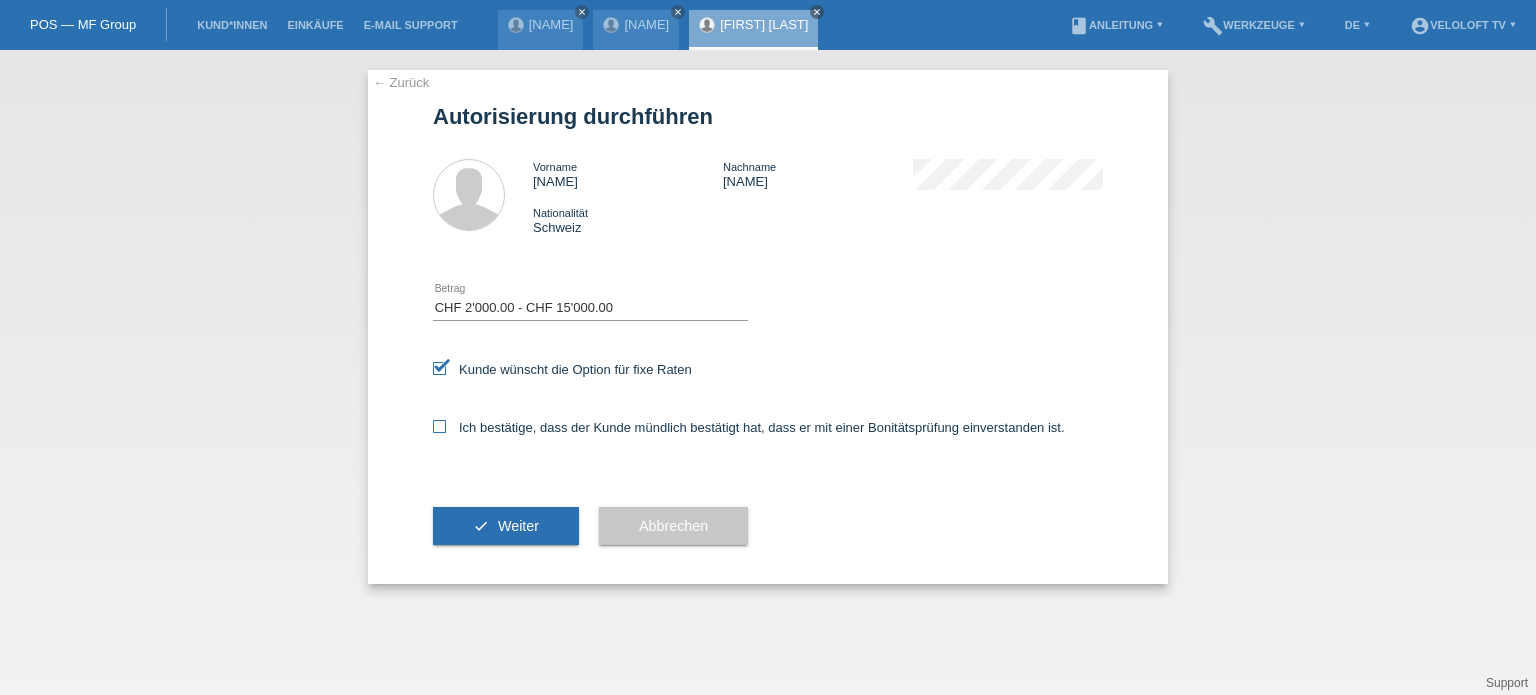 click at bounding box center (439, 426) 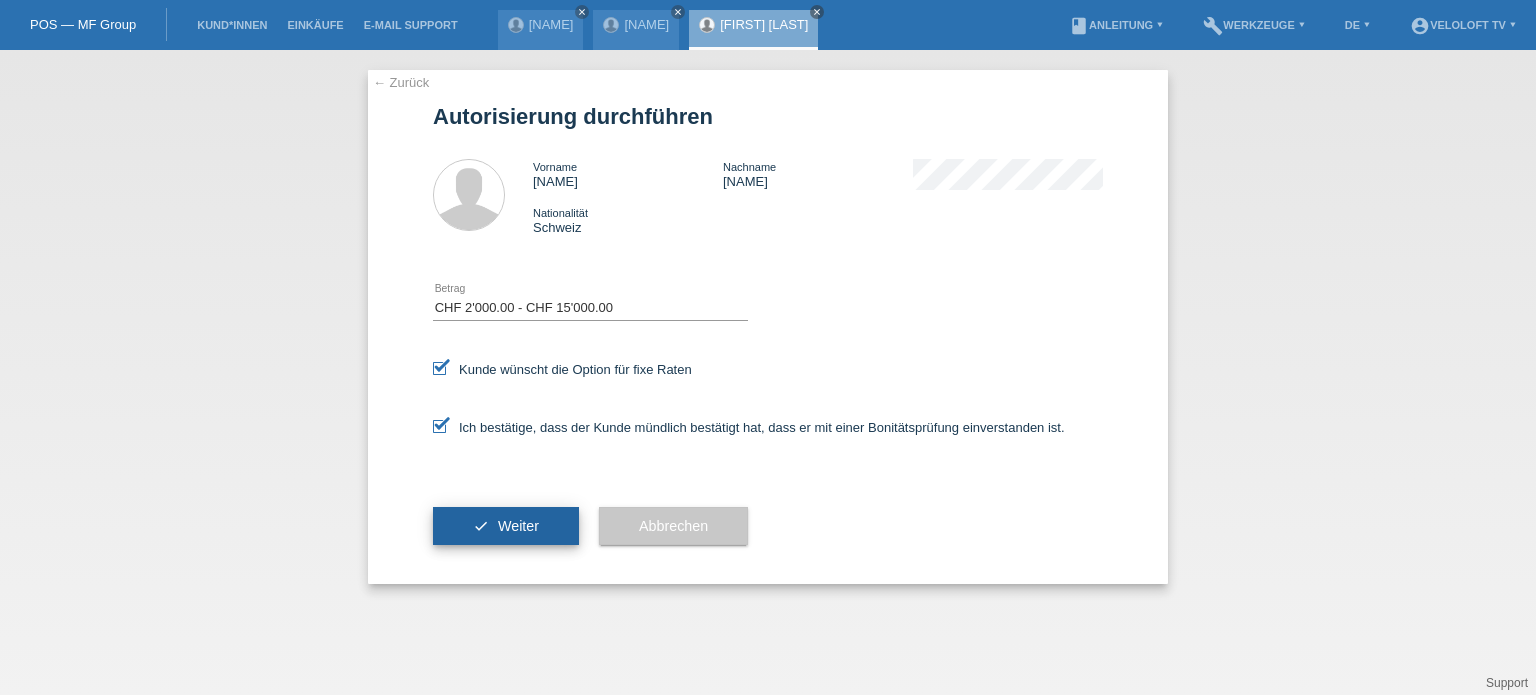 click on "Weiter" at bounding box center [518, 526] 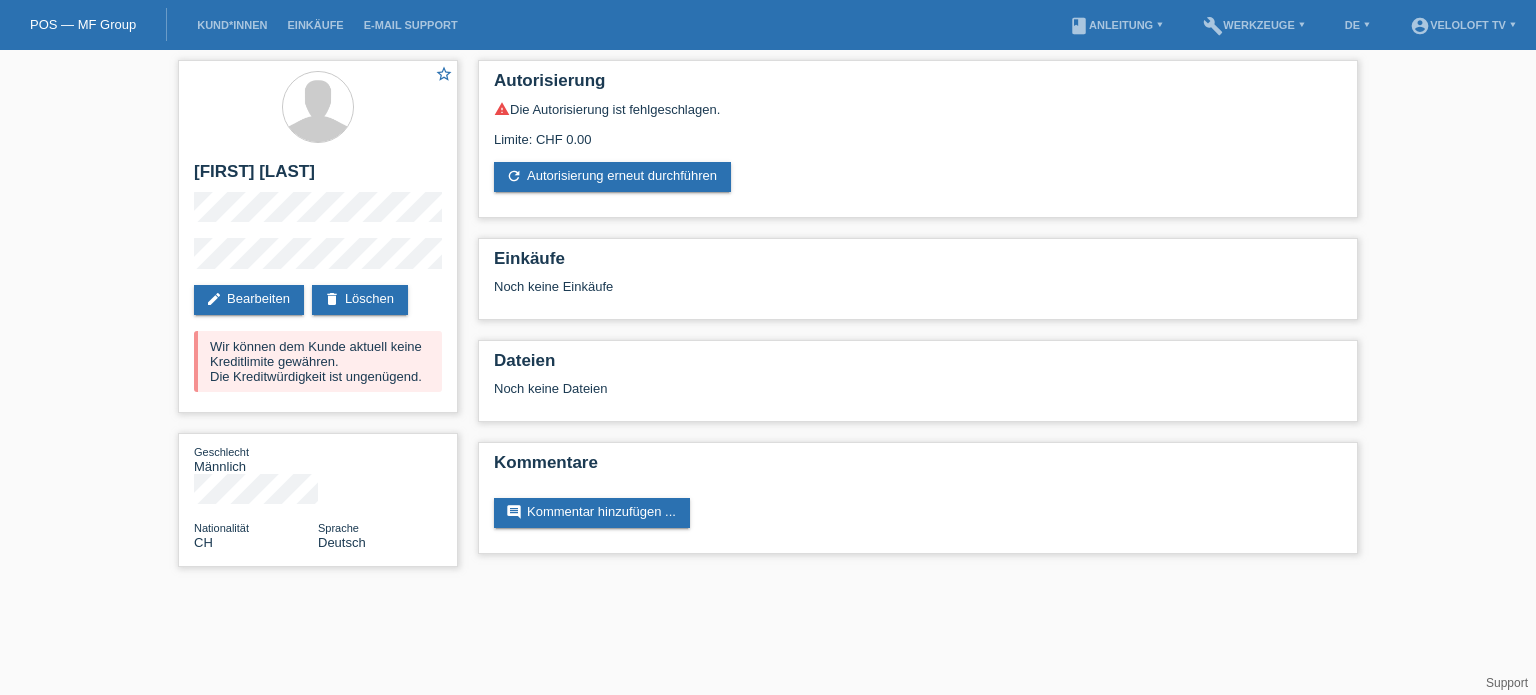 scroll, scrollTop: 0, scrollLeft: 0, axis: both 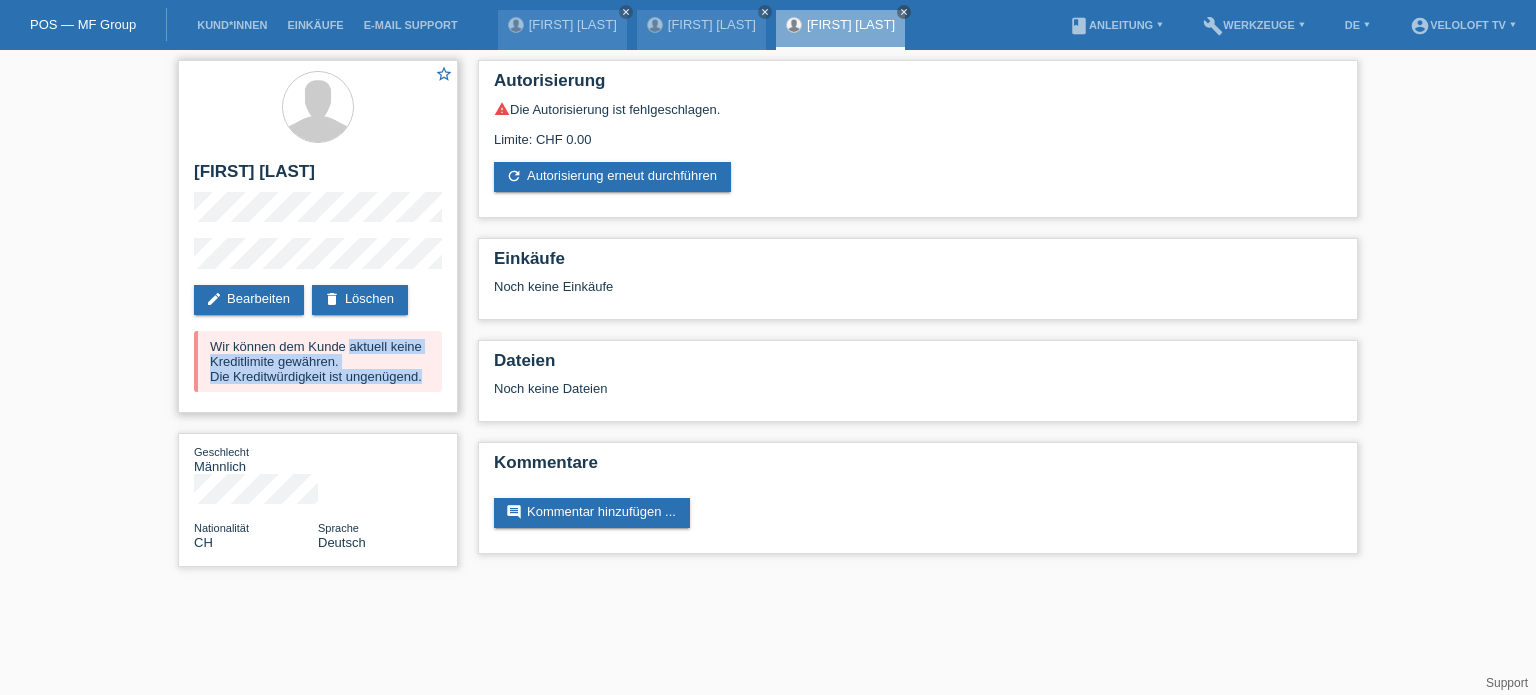 drag, startPoint x: 208, startPoint y: 344, endPoint x: 427, endPoint y: 377, distance: 221.47235 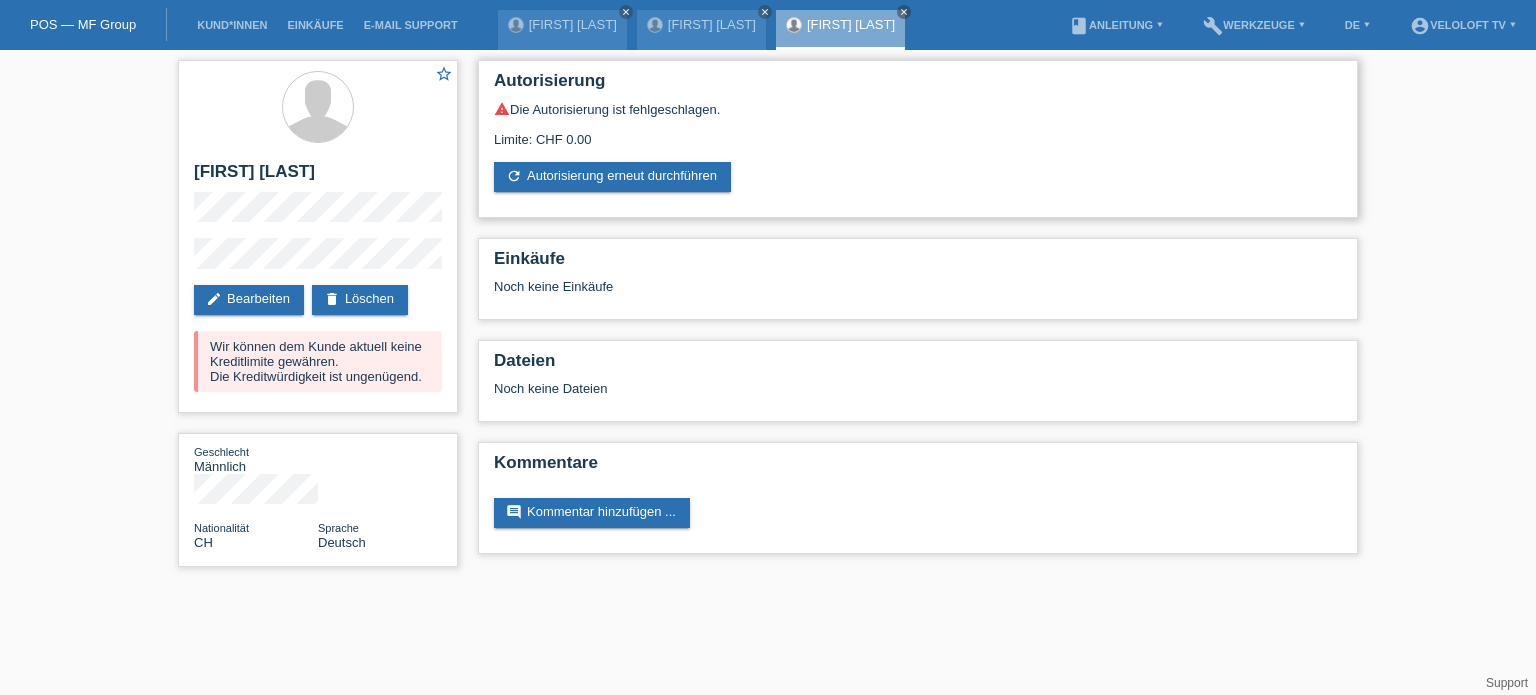 click on "Limite: CHF 0.00" at bounding box center [918, 132] 